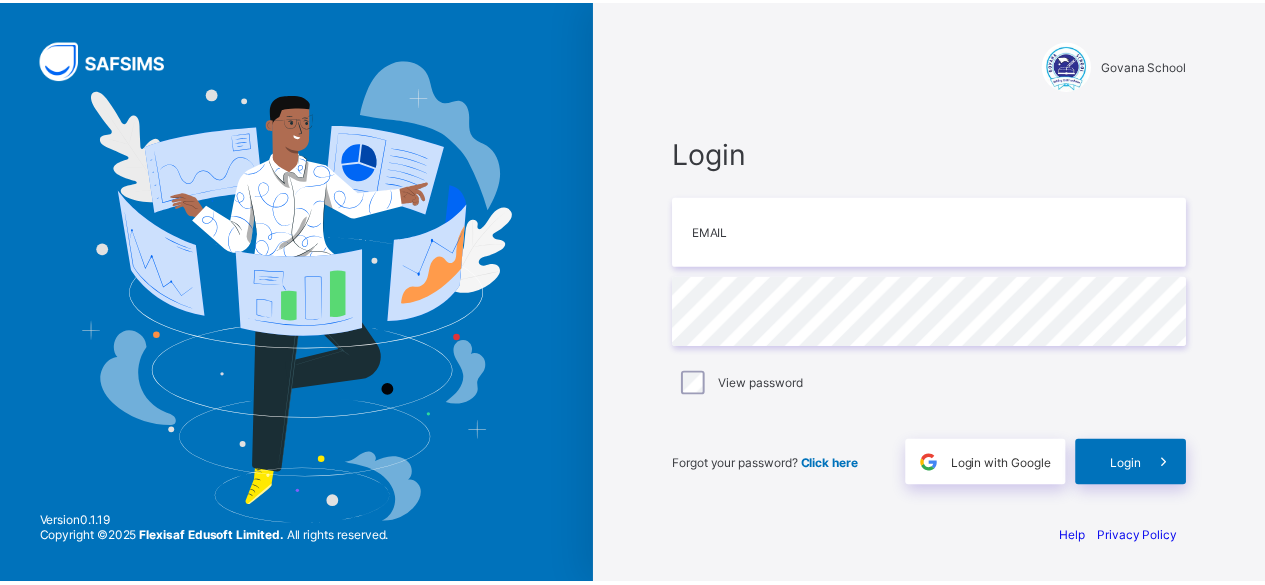 scroll, scrollTop: 0, scrollLeft: 0, axis: both 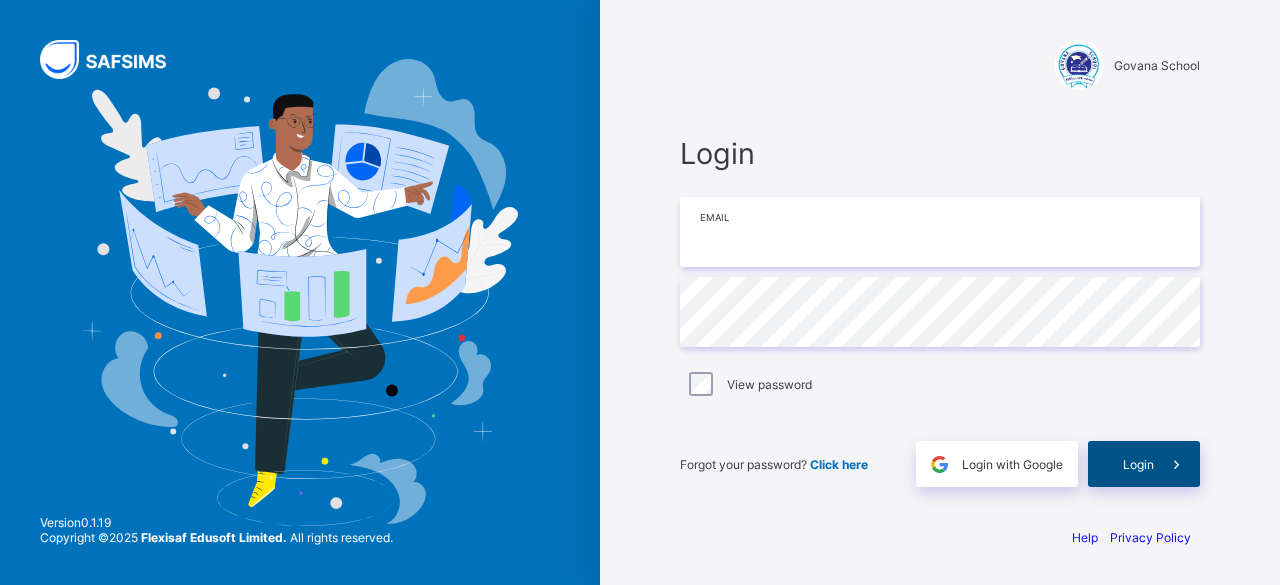 type on "**********" 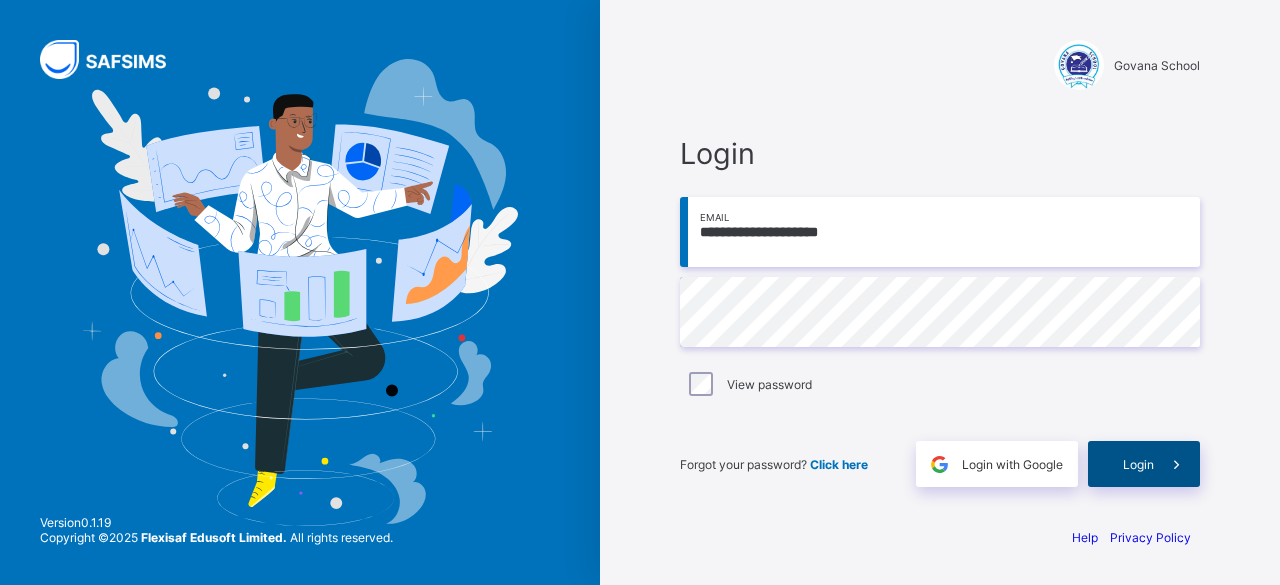click on "Login" at bounding box center [1138, 464] 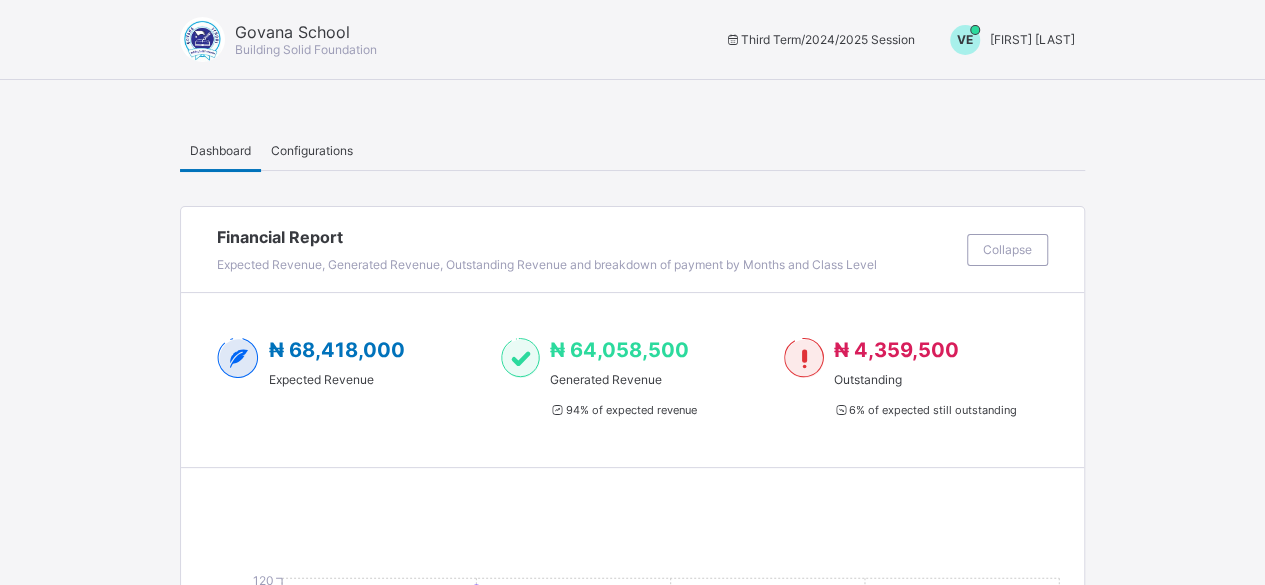 click on "[FIRST] [LAST]" at bounding box center (1032, 39) 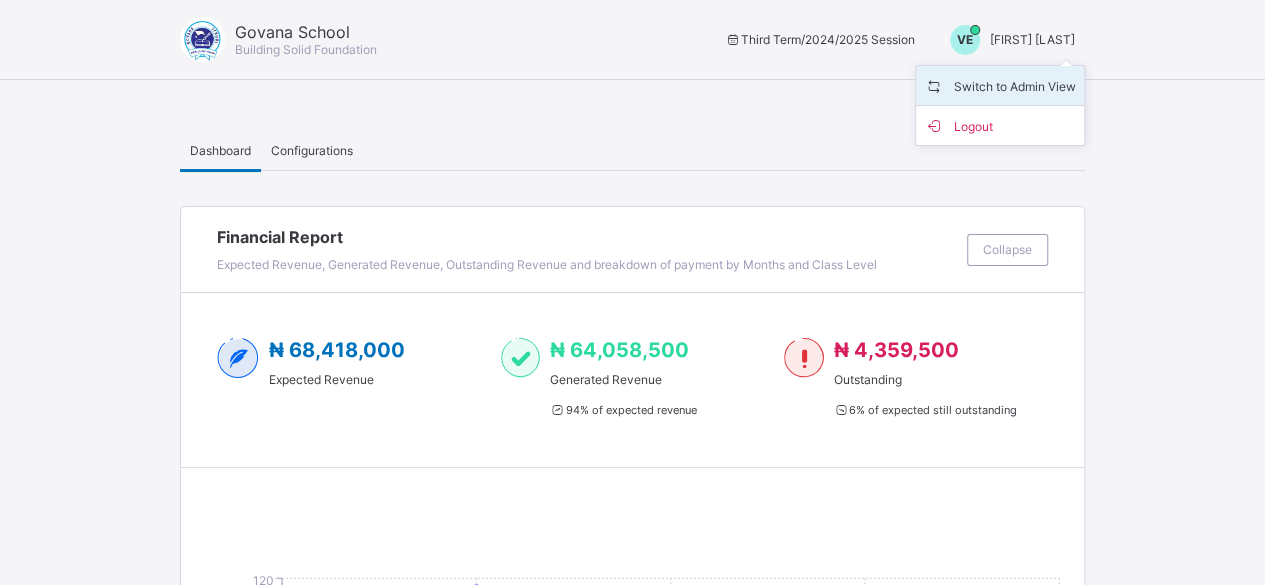 click on "Switch to Admin View" at bounding box center [1000, 85] 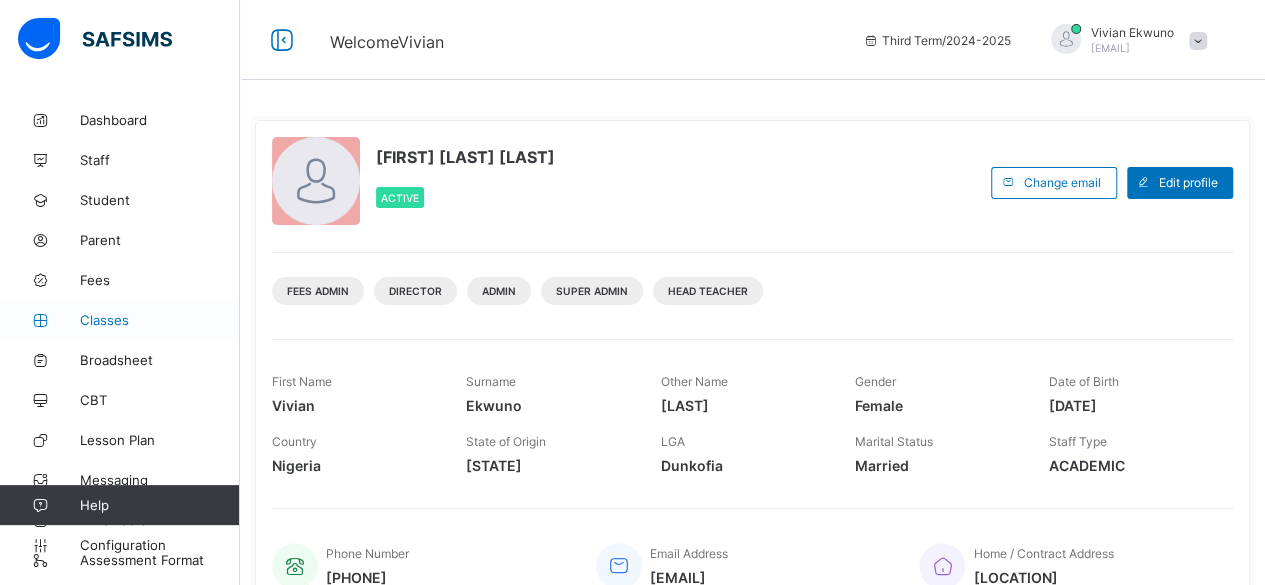 click on "Classes" at bounding box center [160, 320] 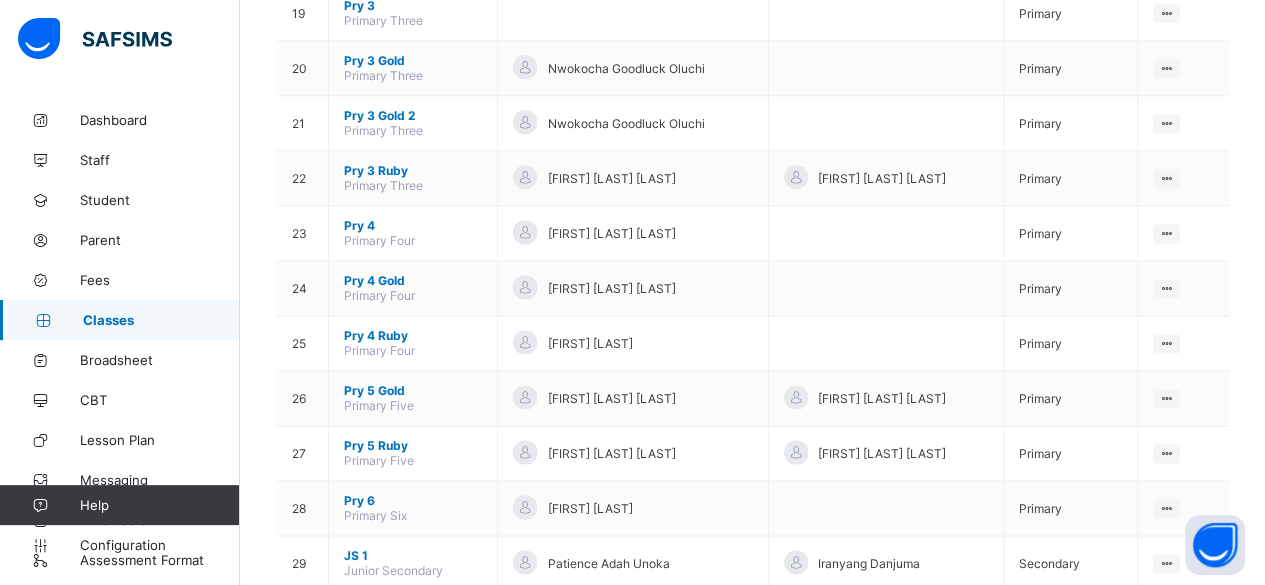 scroll, scrollTop: 1278, scrollLeft: 0, axis: vertical 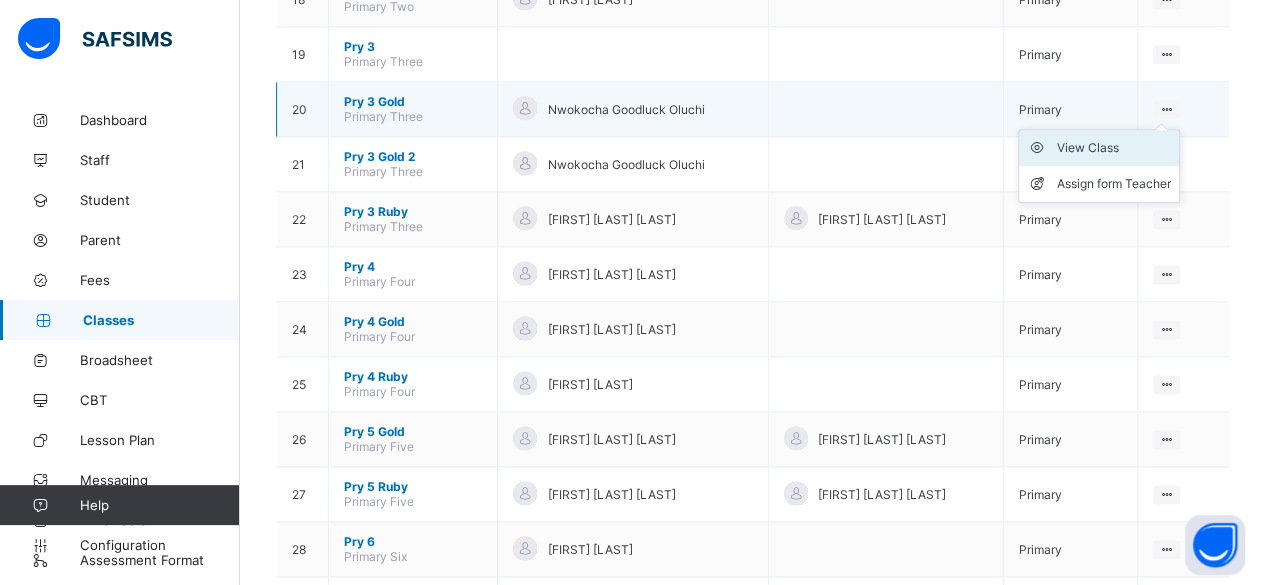 click on "View Class" at bounding box center (1114, 148) 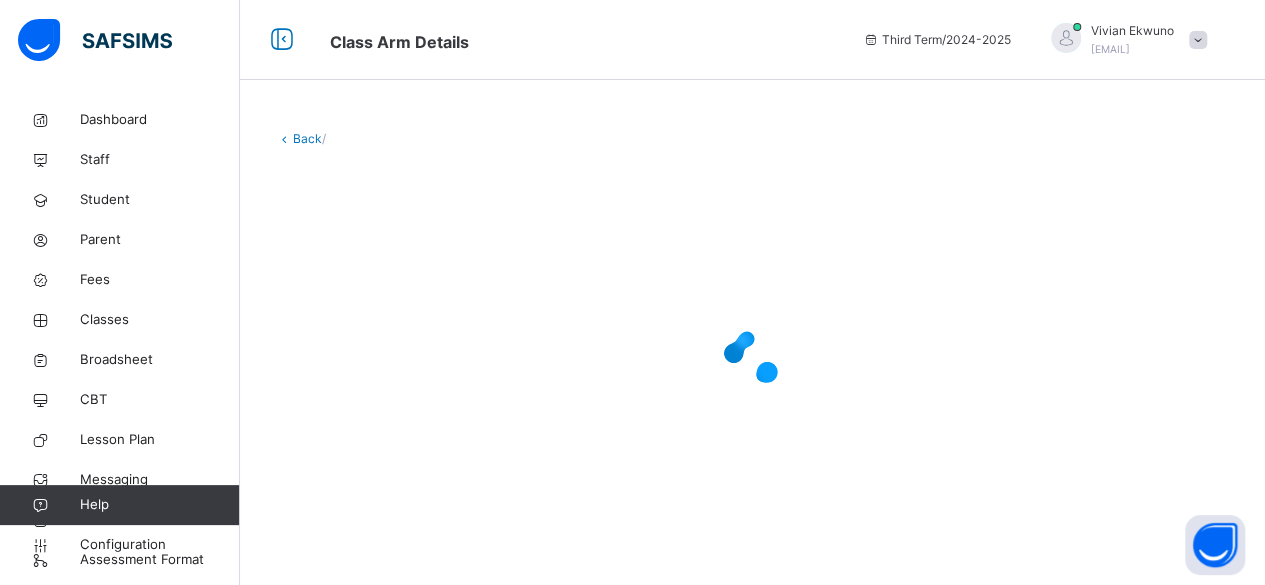 scroll, scrollTop: 0, scrollLeft: 0, axis: both 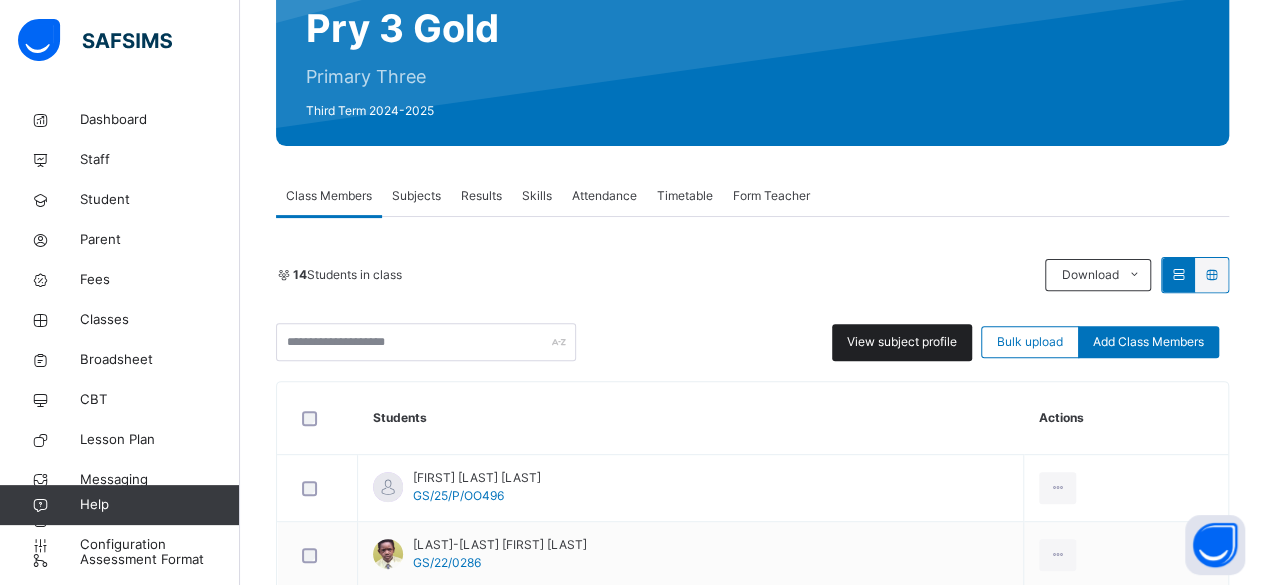 click on "View subject profile" at bounding box center (902, 342) 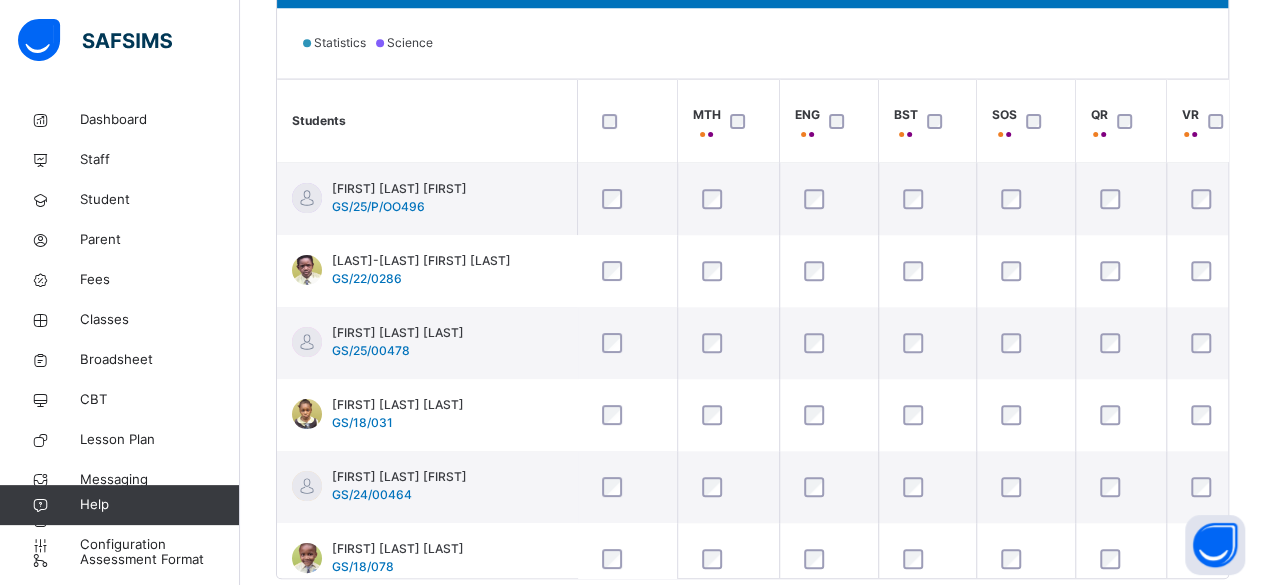 scroll, scrollTop: 682, scrollLeft: 0, axis: vertical 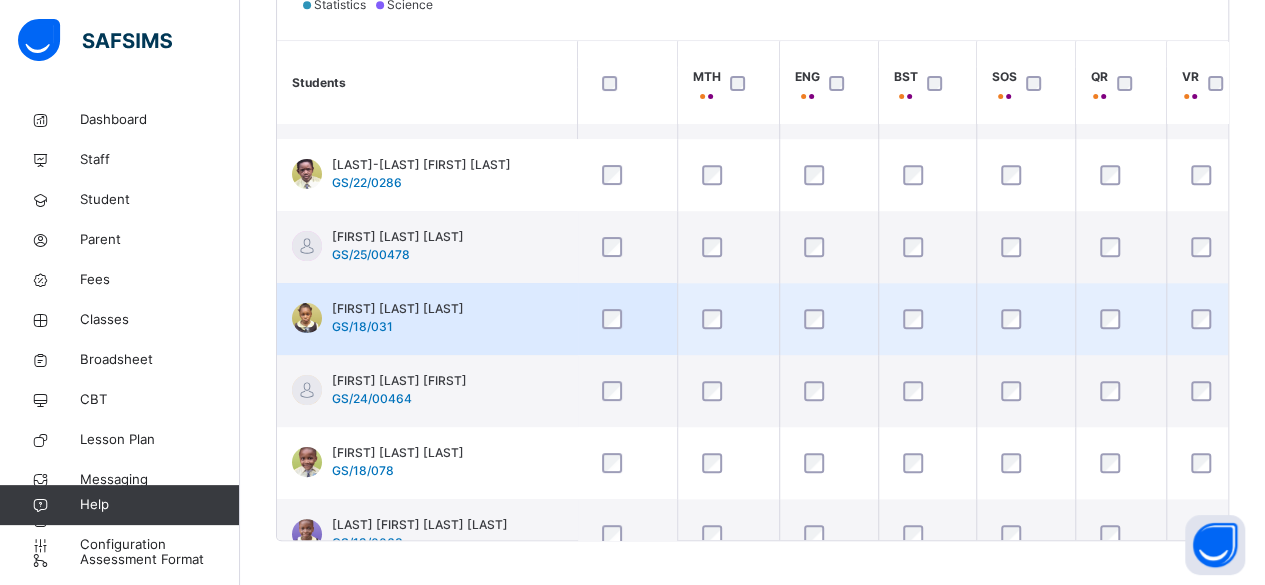 click at bounding box center [1025, 319] 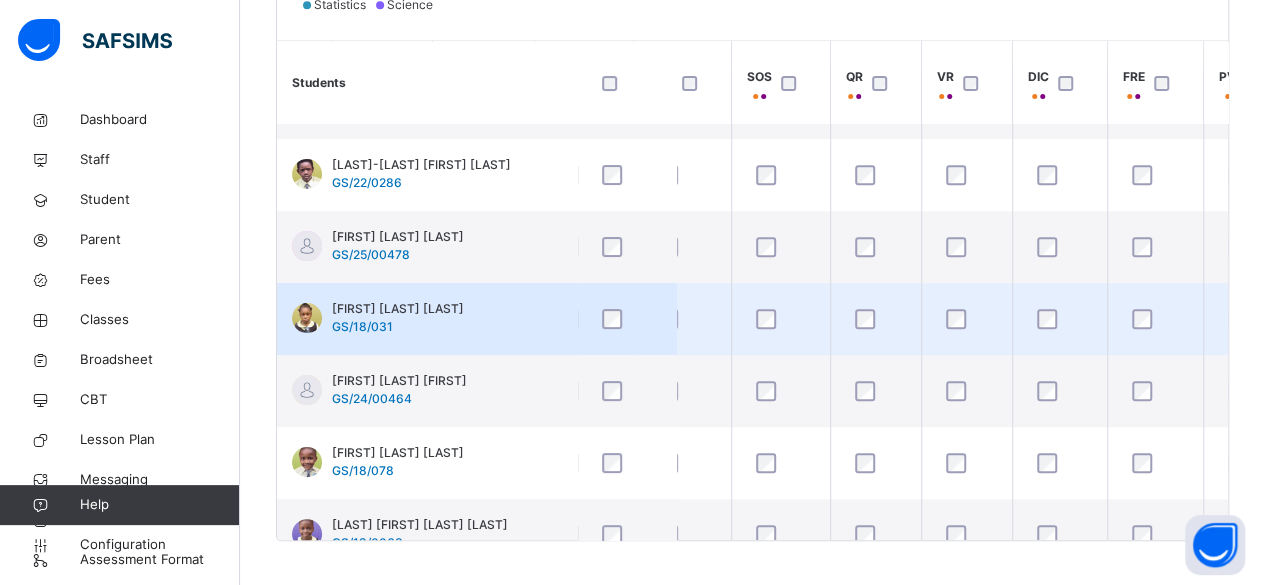 scroll, scrollTop: 58, scrollLeft: 255, axis: both 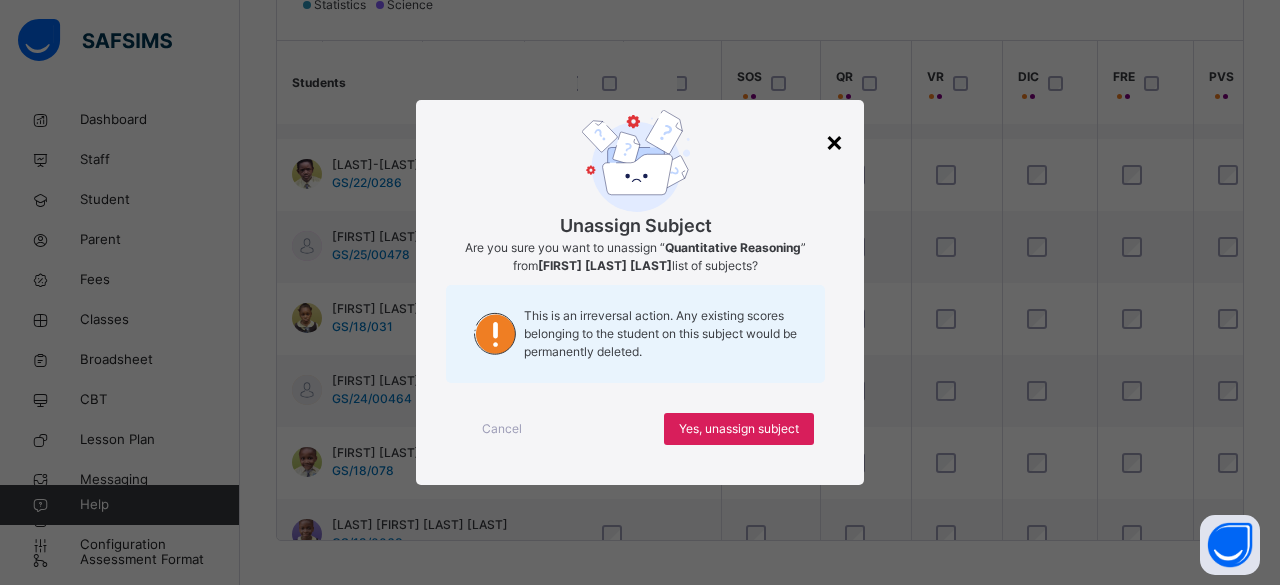 click on "×" at bounding box center [834, 141] 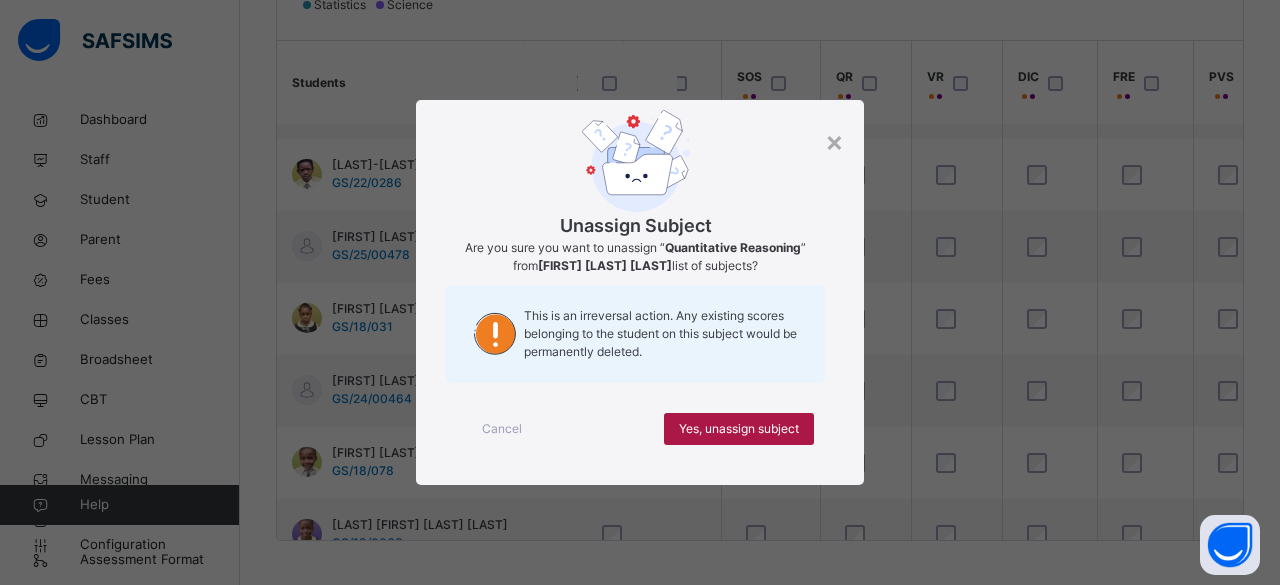 click on "Yes, unassign subject" at bounding box center (739, 429) 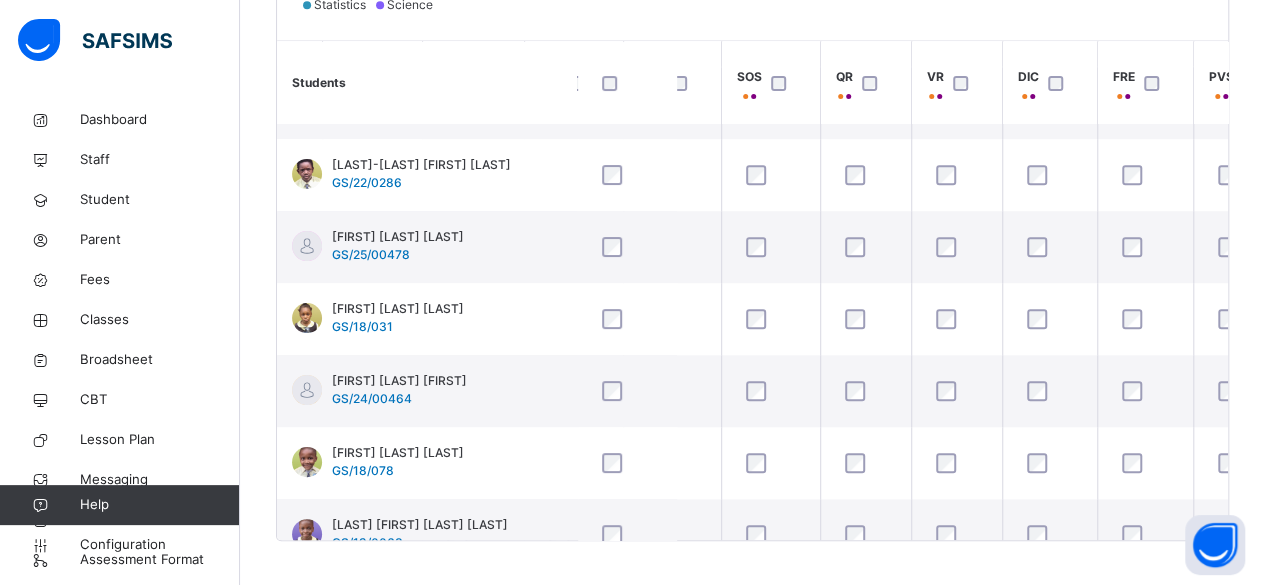 scroll, scrollTop: 58, scrollLeft: 255, axis: both 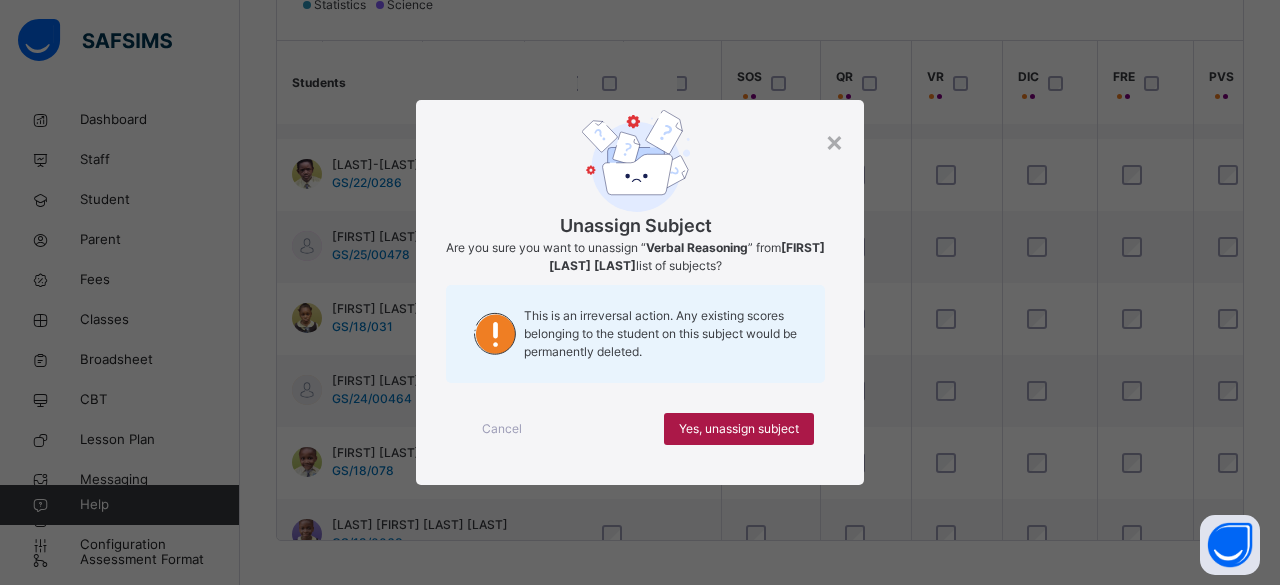 click on "Yes, unassign subject" at bounding box center (739, 429) 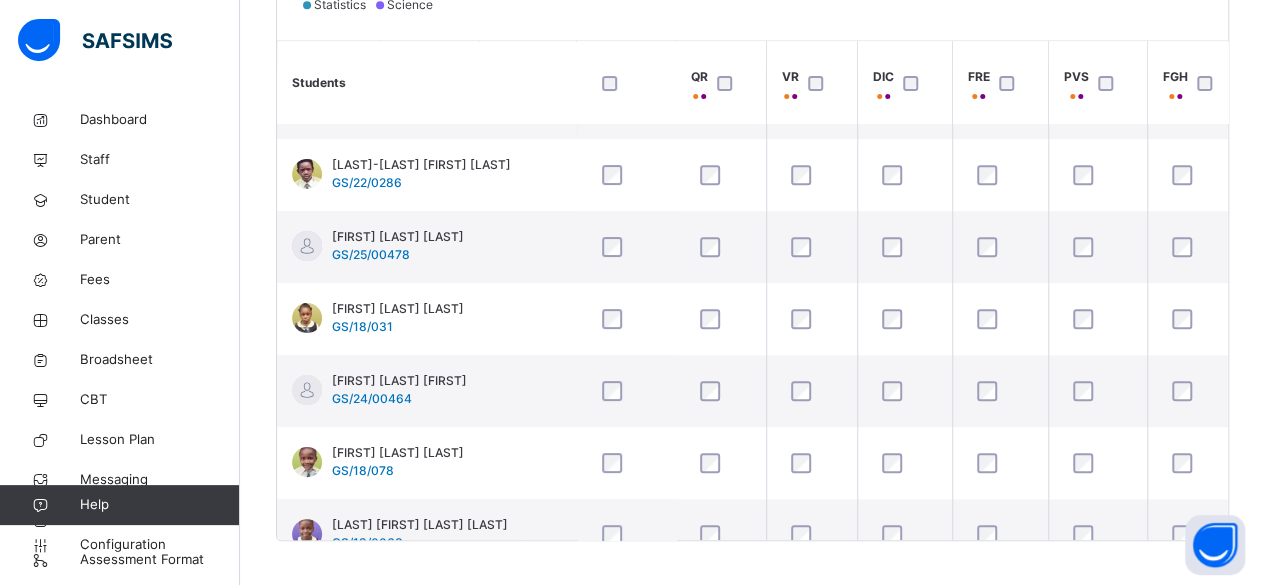 scroll, scrollTop: 58, scrollLeft: 409, axis: both 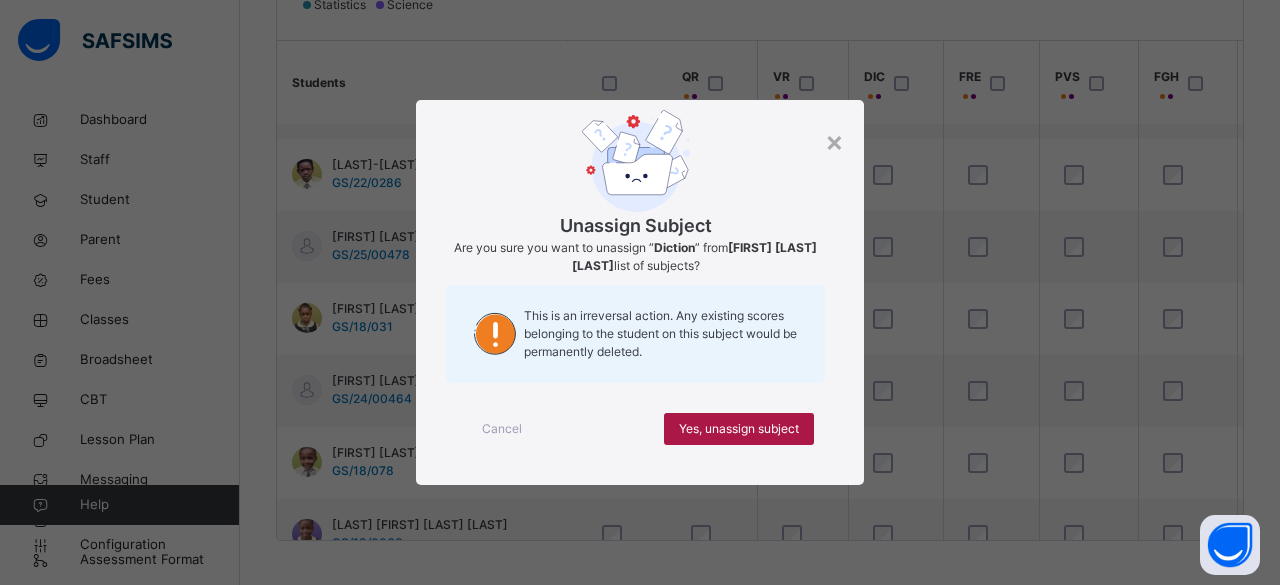 click on "Yes, unassign subject" at bounding box center [739, 429] 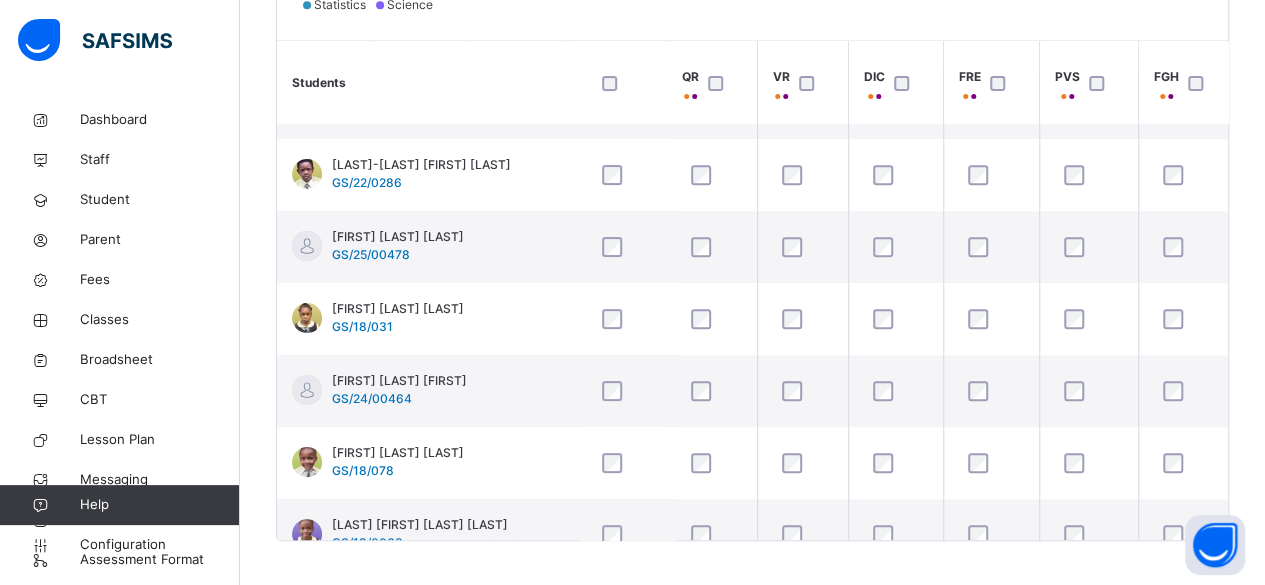 scroll, scrollTop: 58, scrollLeft: 409, axis: both 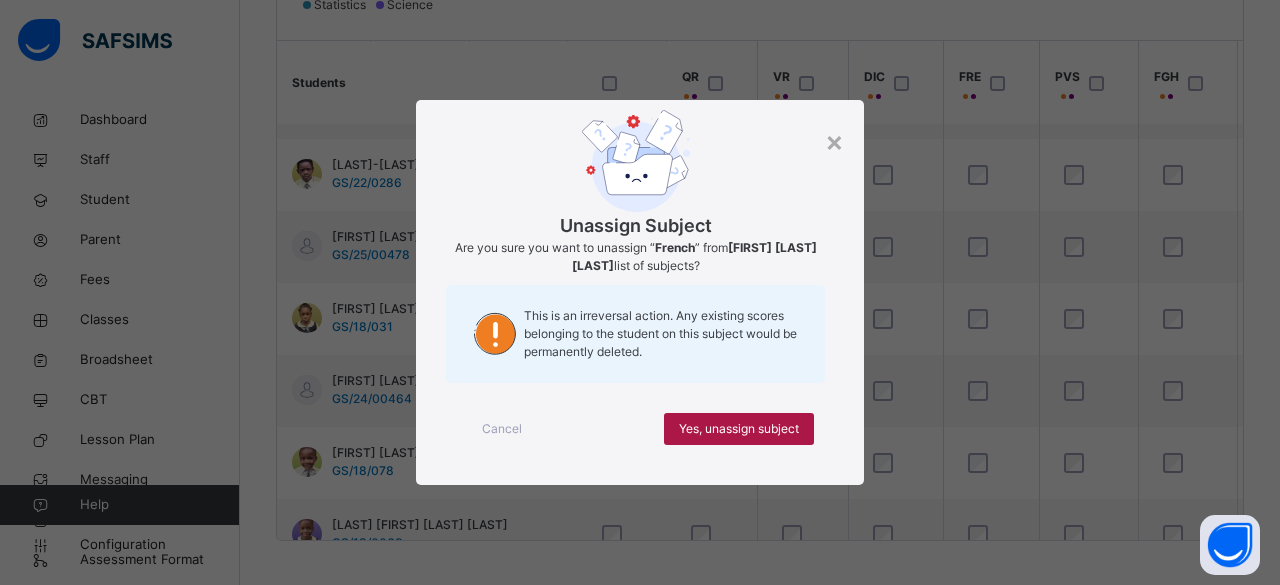 click on "Yes, unassign subject" at bounding box center [739, 429] 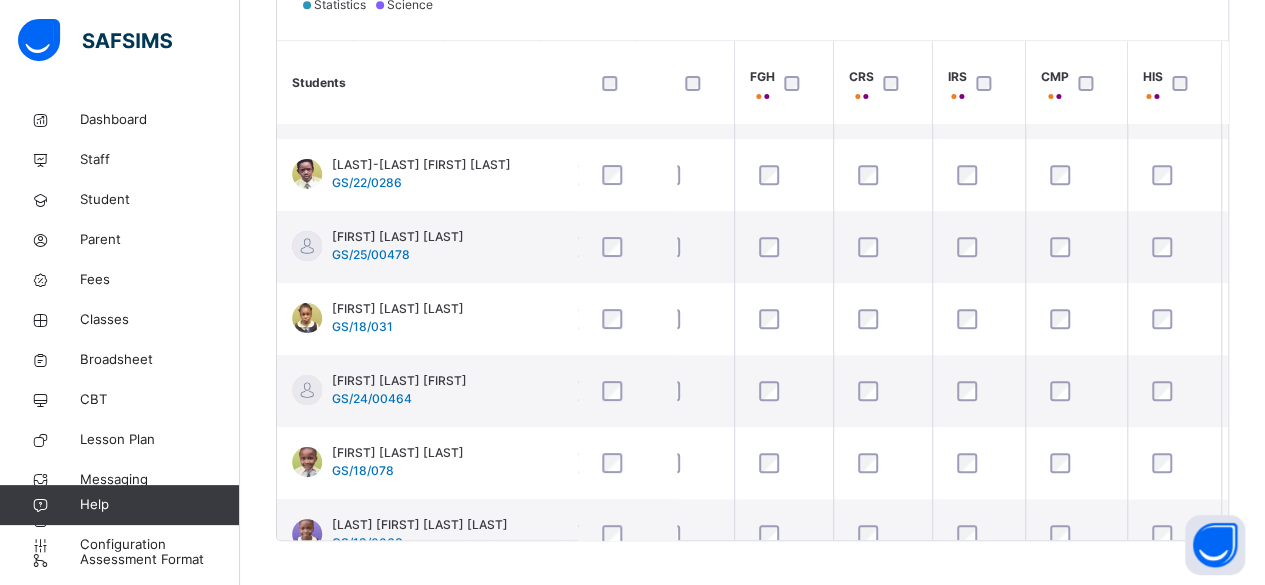 scroll, scrollTop: 58, scrollLeft: 829, axis: both 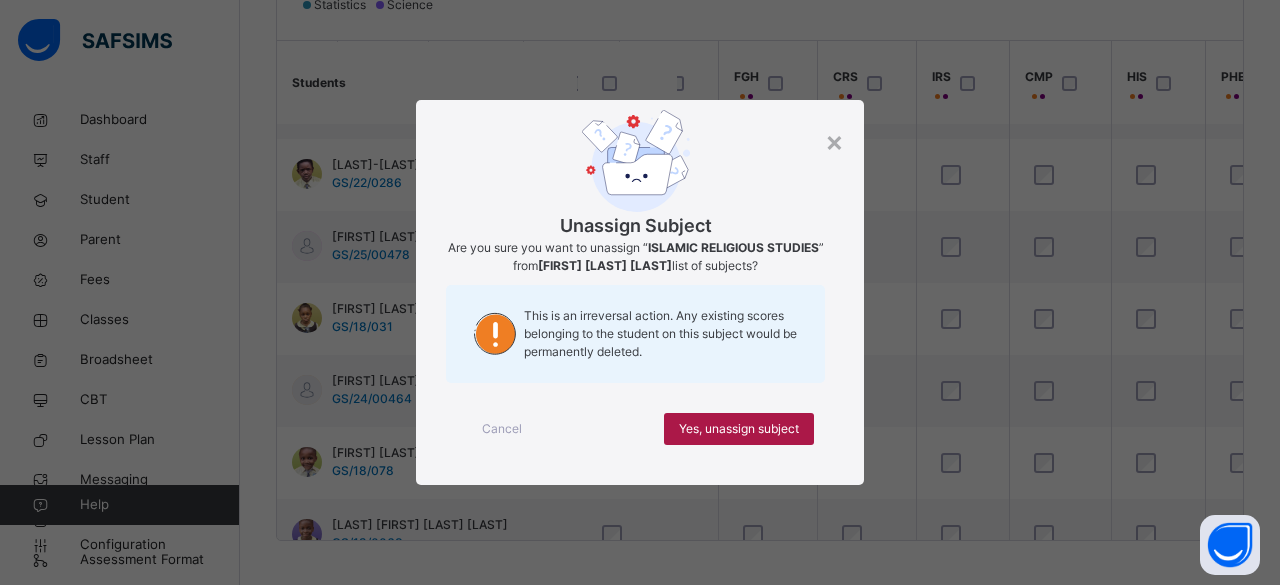 click on "Yes, unassign subject" at bounding box center (739, 429) 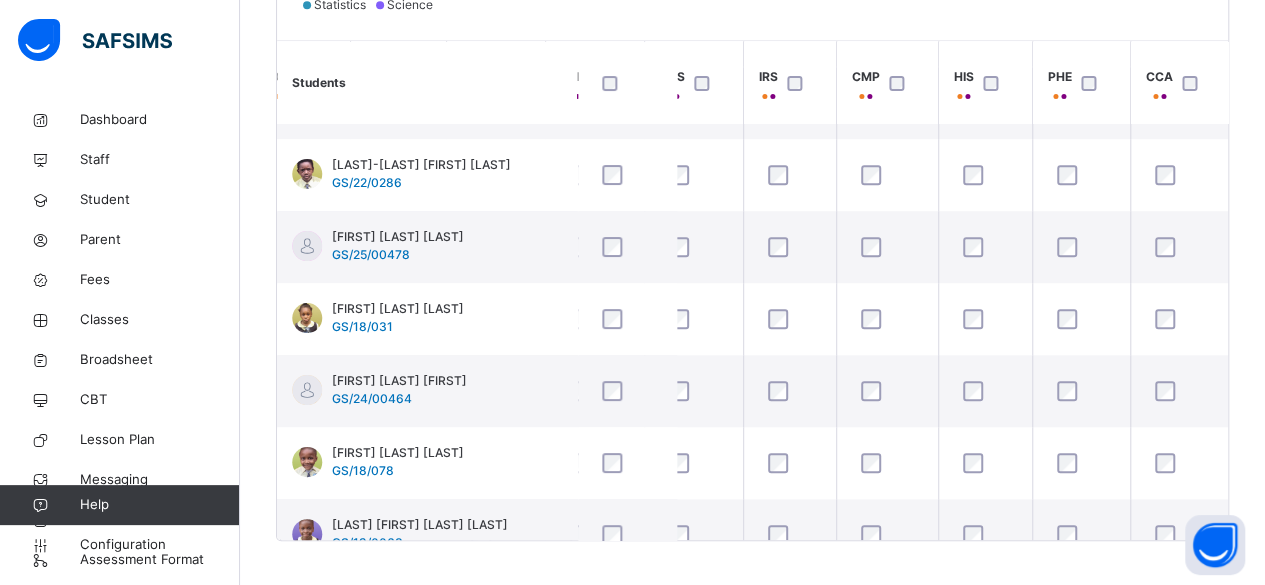 scroll, scrollTop: 58, scrollLeft: 1012, axis: both 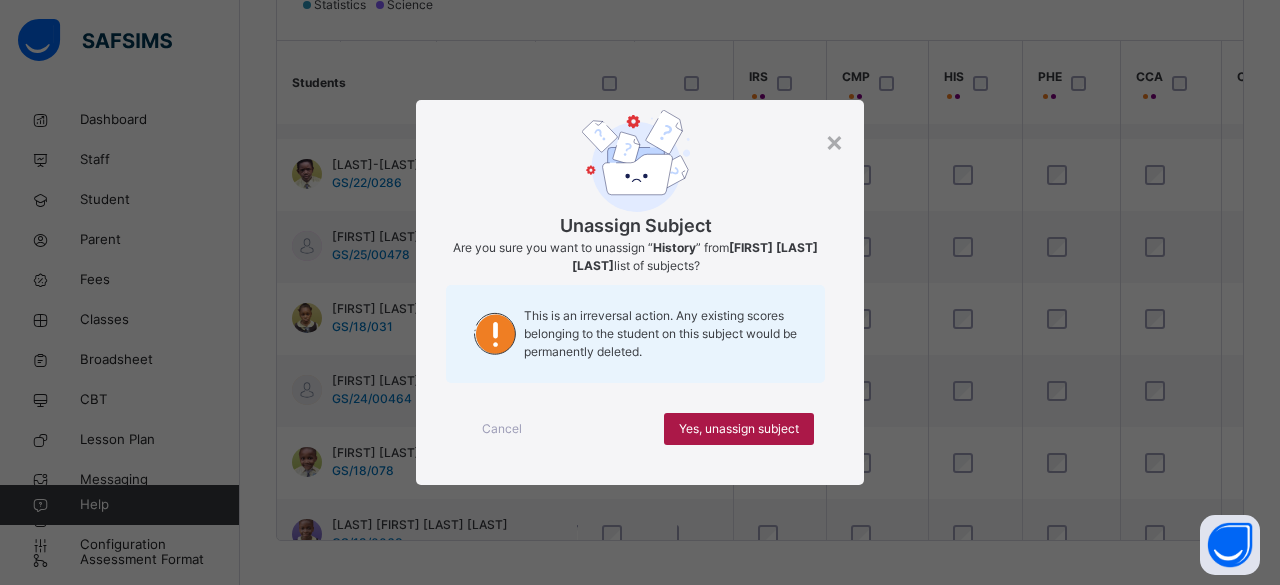 click on "Yes, unassign subject" at bounding box center [739, 429] 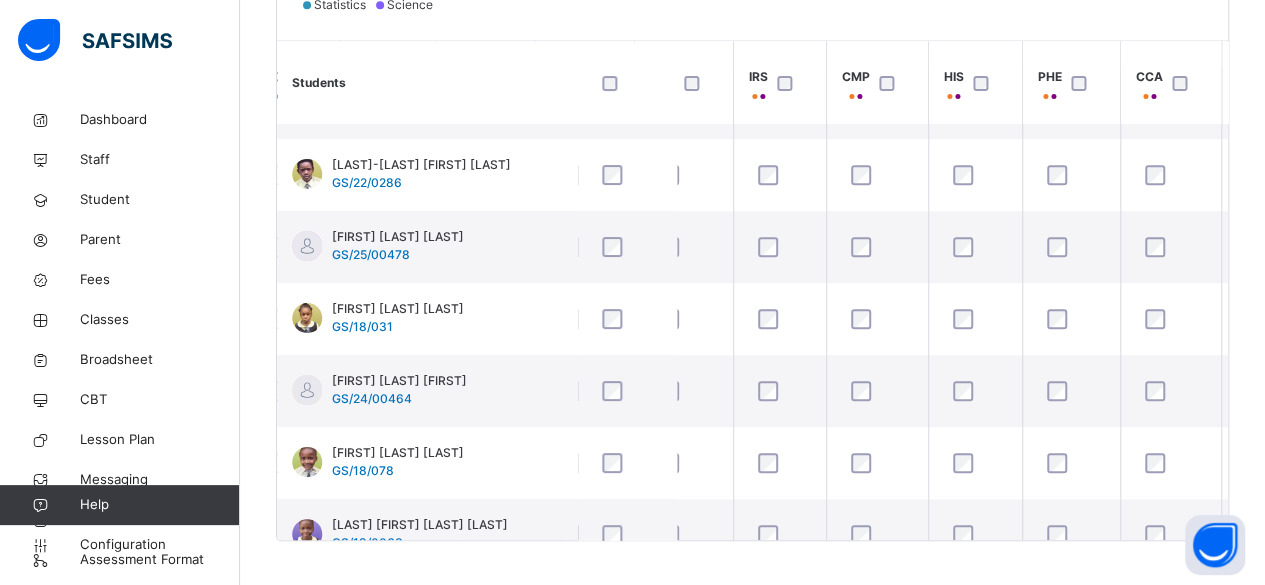 scroll, scrollTop: 58, scrollLeft: 1102, axis: both 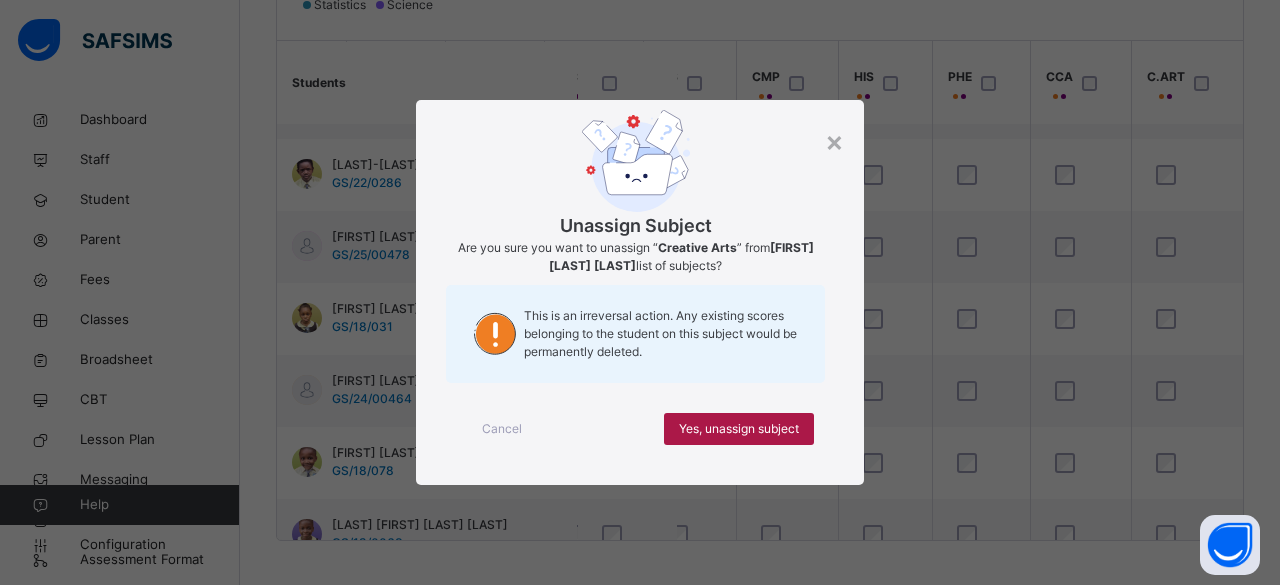 click on "Yes, unassign subject" at bounding box center (739, 429) 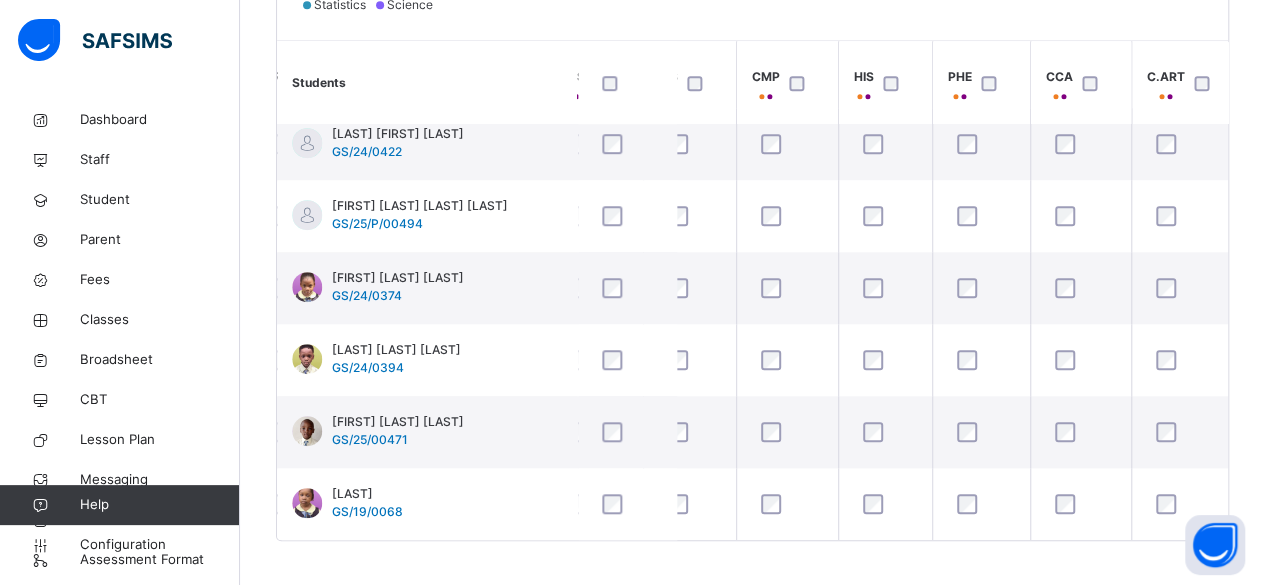 scroll, scrollTop: 586, scrollLeft: 1102, axis: both 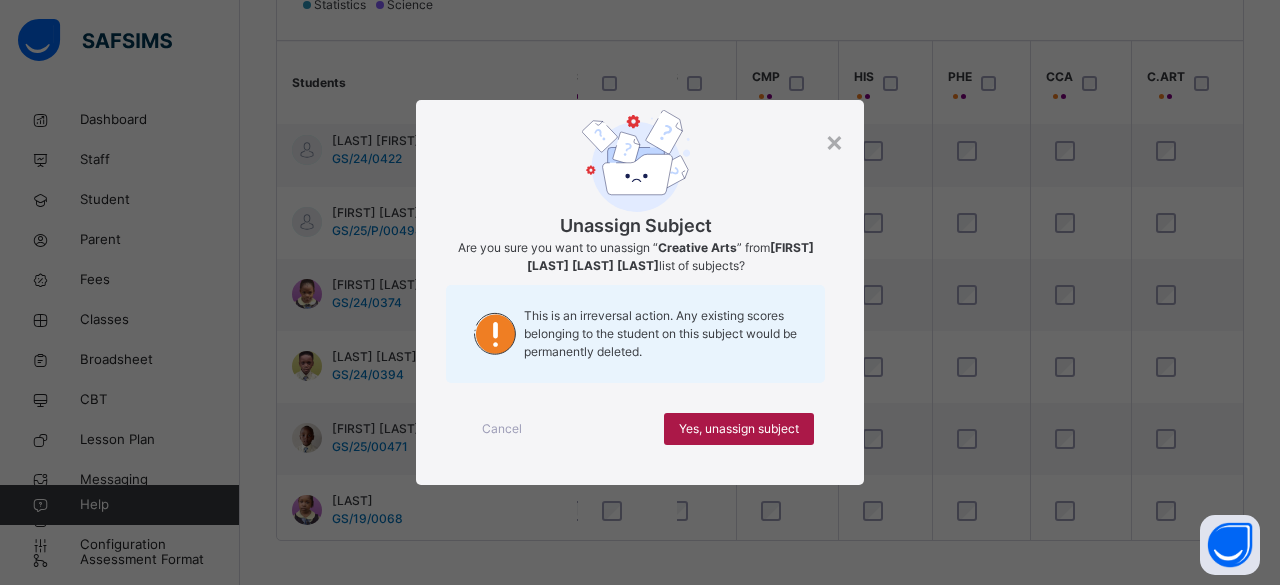 click on "Yes, unassign subject" at bounding box center [739, 429] 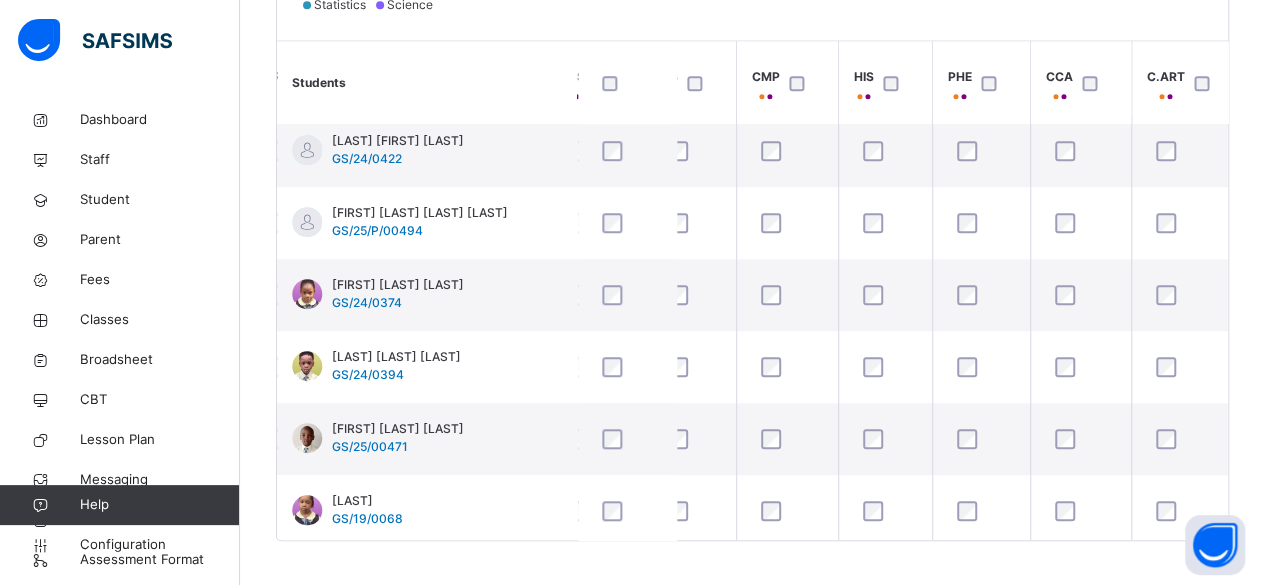 scroll, scrollTop: 600, scrollLeft: 1102, axis: both 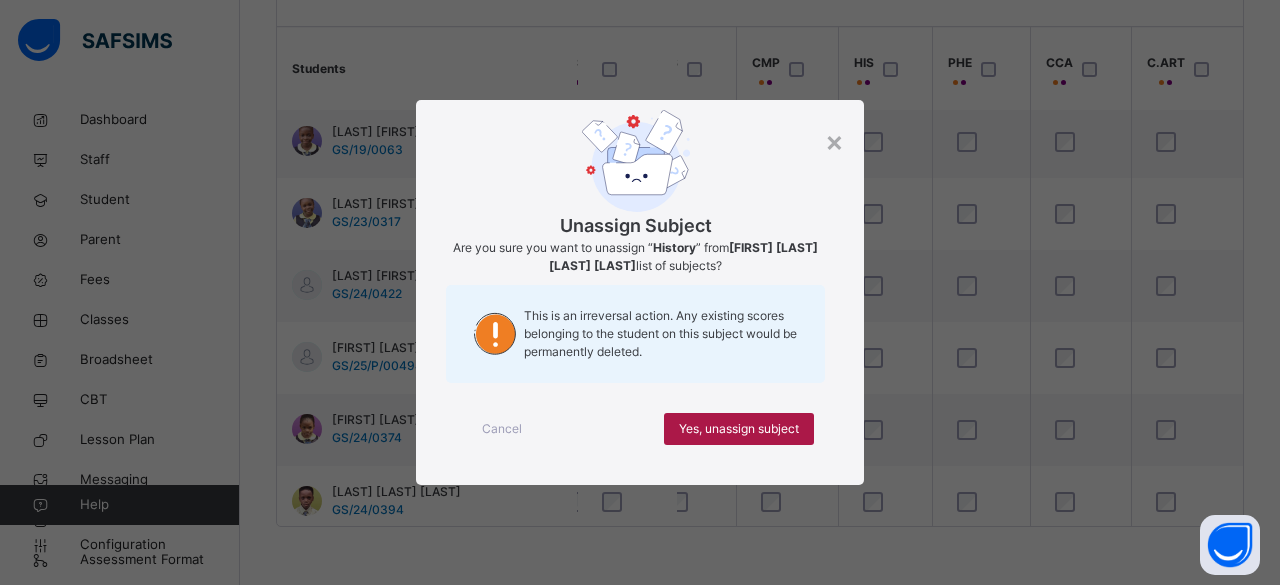 click on "Yes, unassign subject" at bounding box center (739, 429) 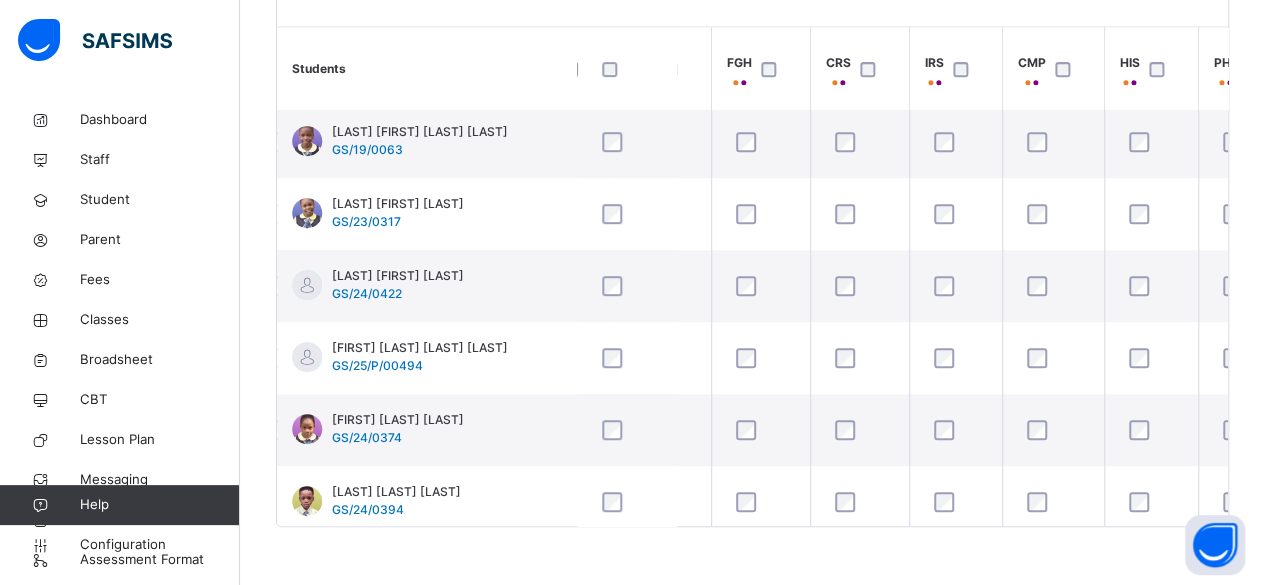 scroll, scrollTop: 437, scrollLeft: 820, axis: both 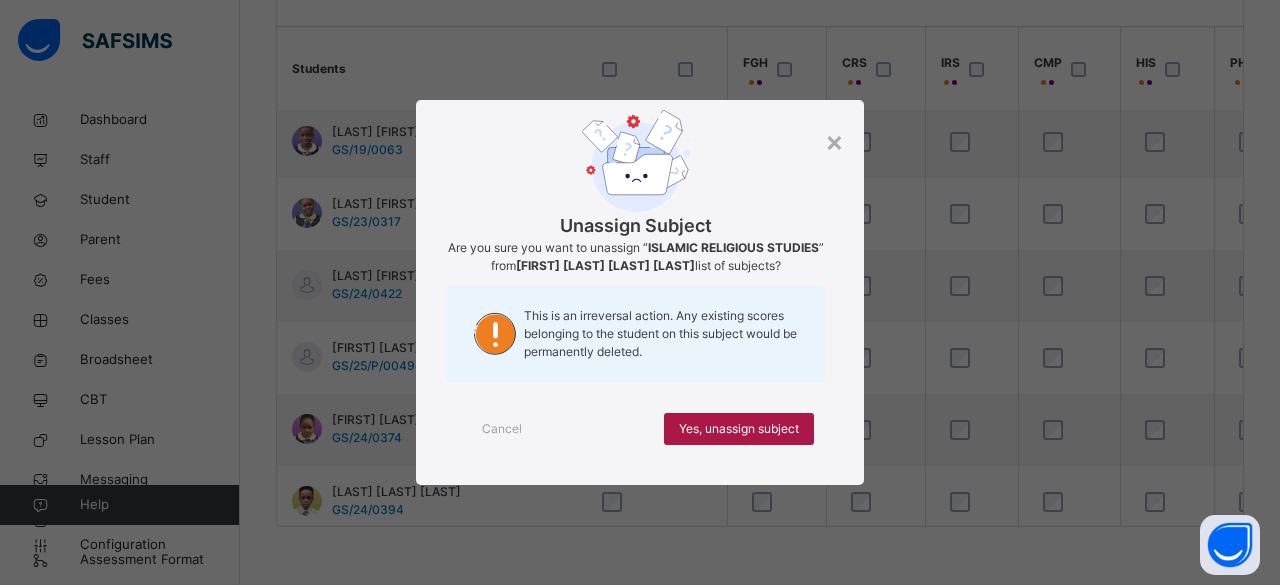 click on "Yes, unassign subject" at bounding box center [739, 429] 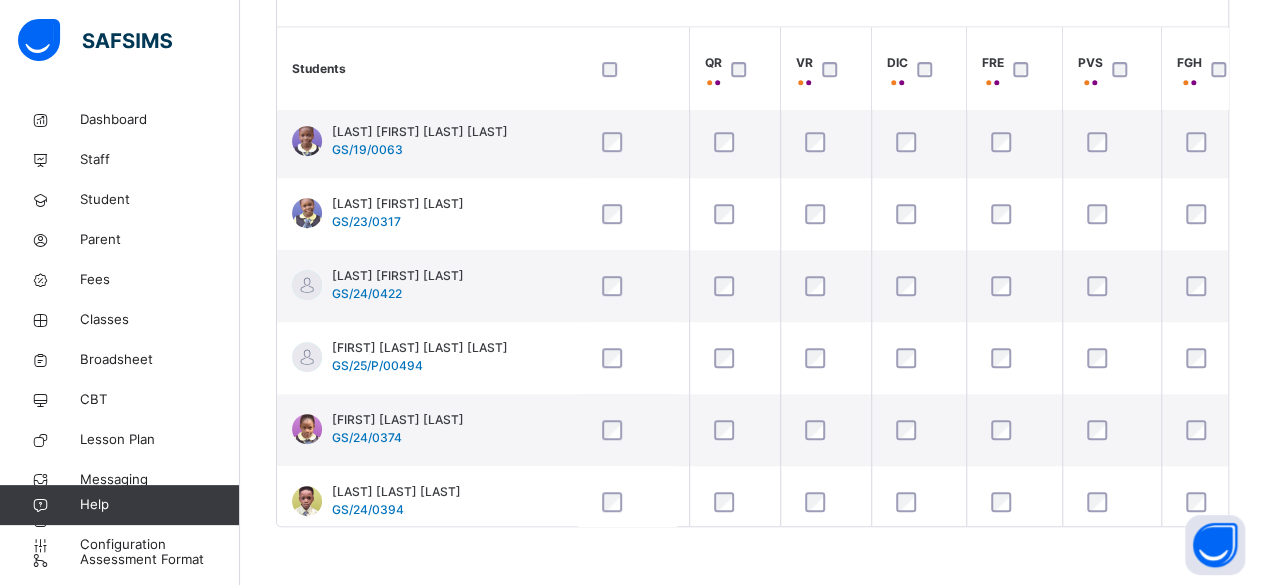 scroll, scrollTop: 437, scrollLeft: 386, axis: both 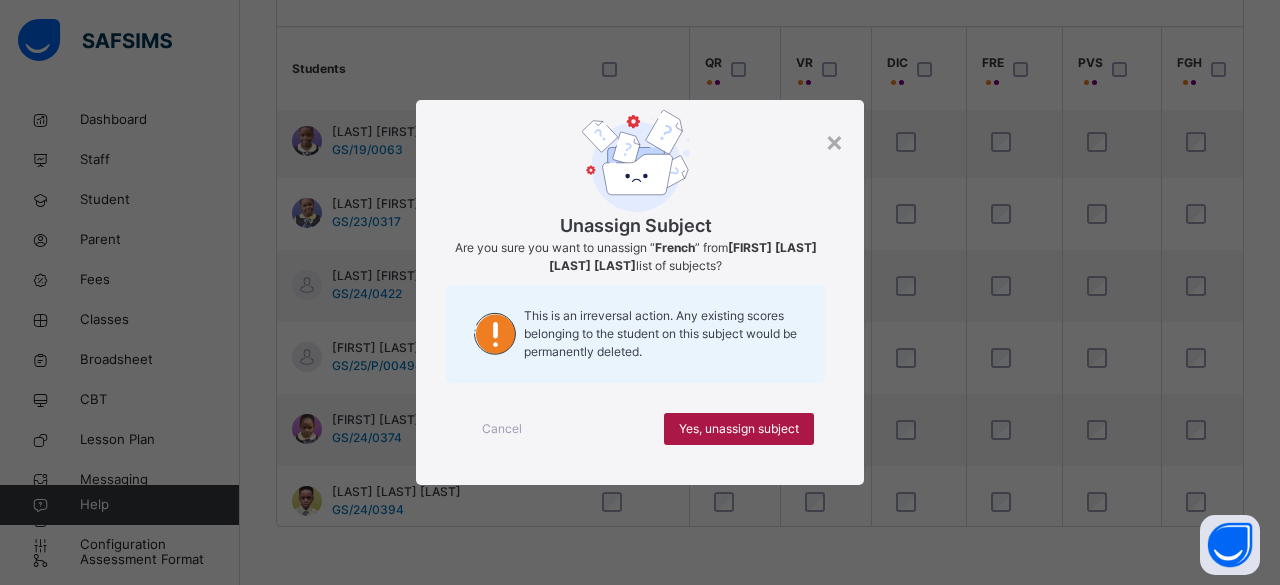 click on "Yes, unassign subject" at bounding box center (739, 429) 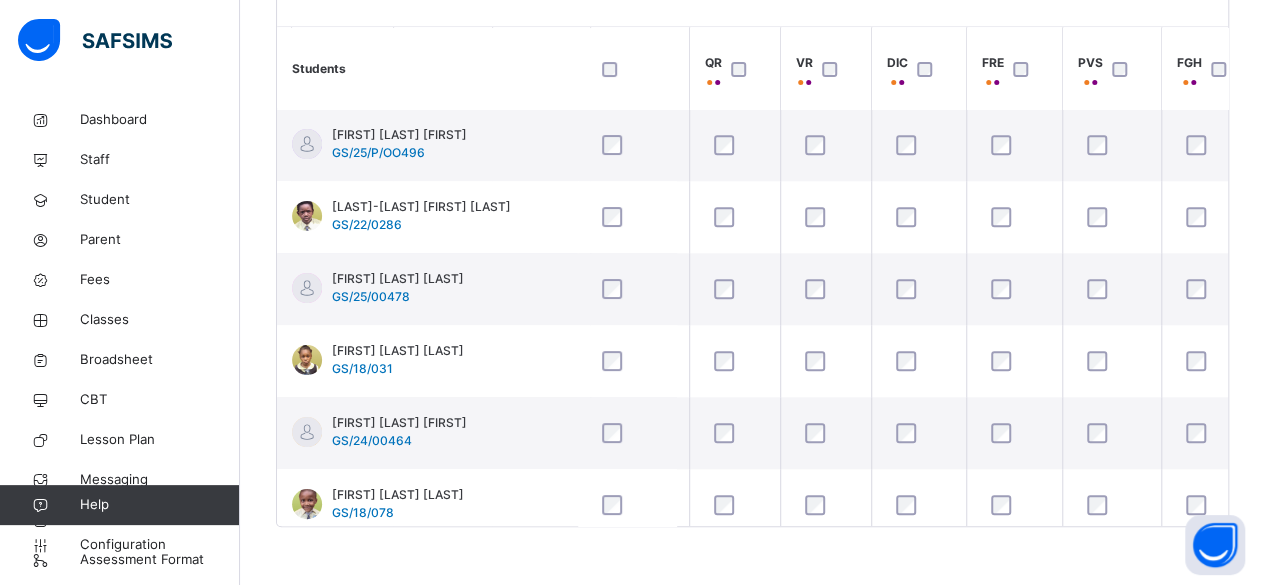 scroll, scrollTop: 437, scrollLeft: 386, axis: both 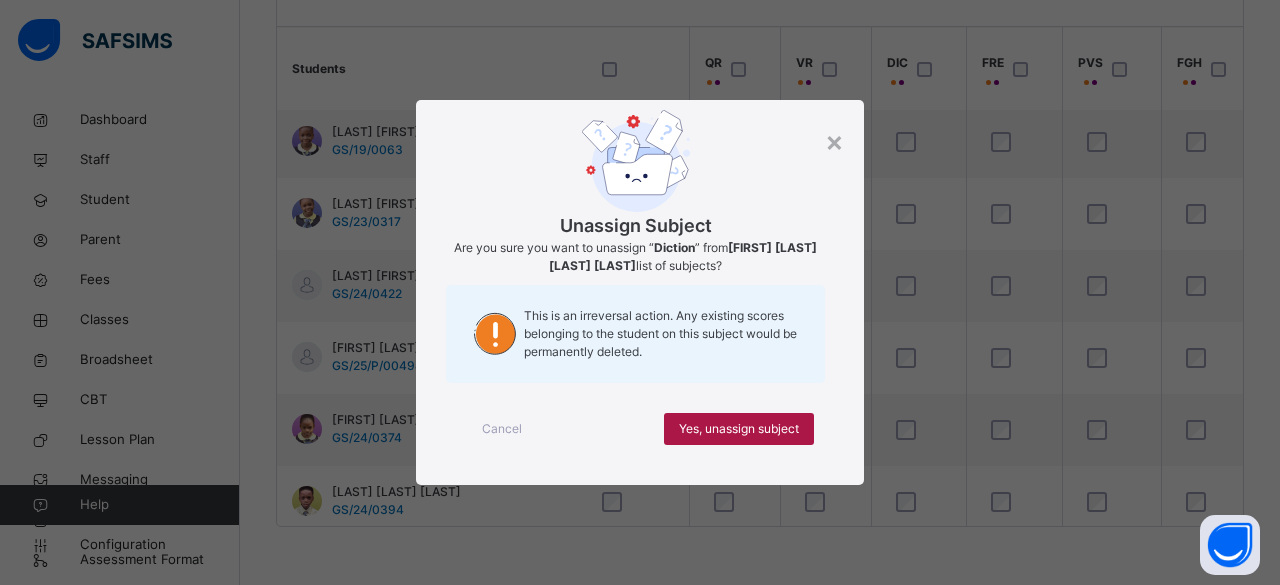 click on "Yes, unassign subject" at bounding box center (739, 429) 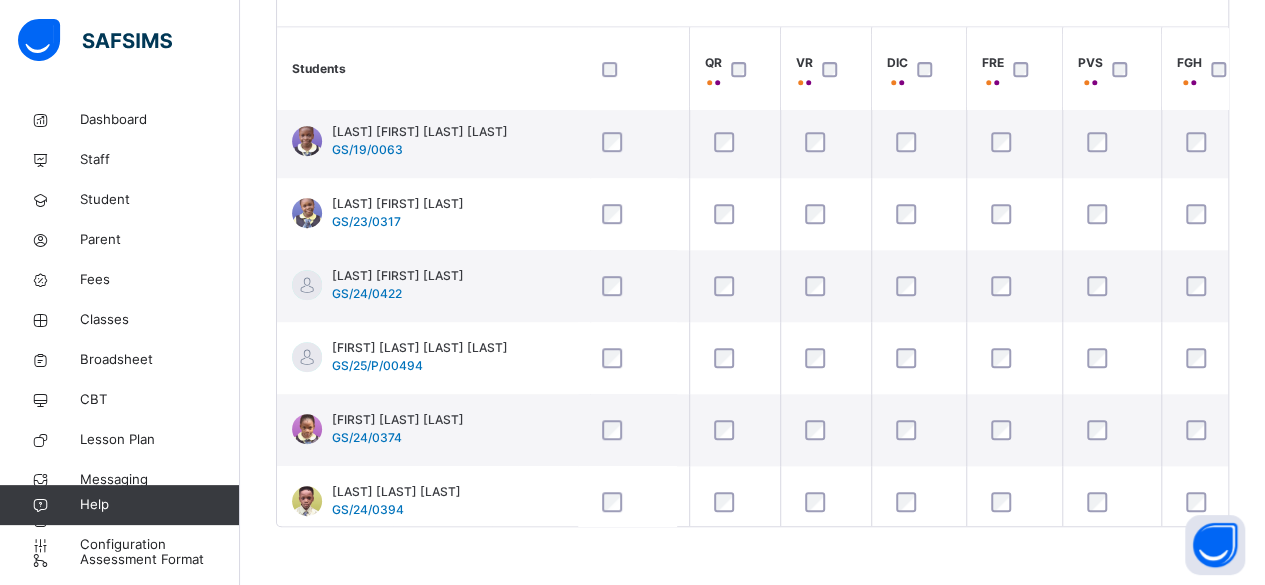 scroll, scrollTop: 437, scrollLeft: 386, axis: both 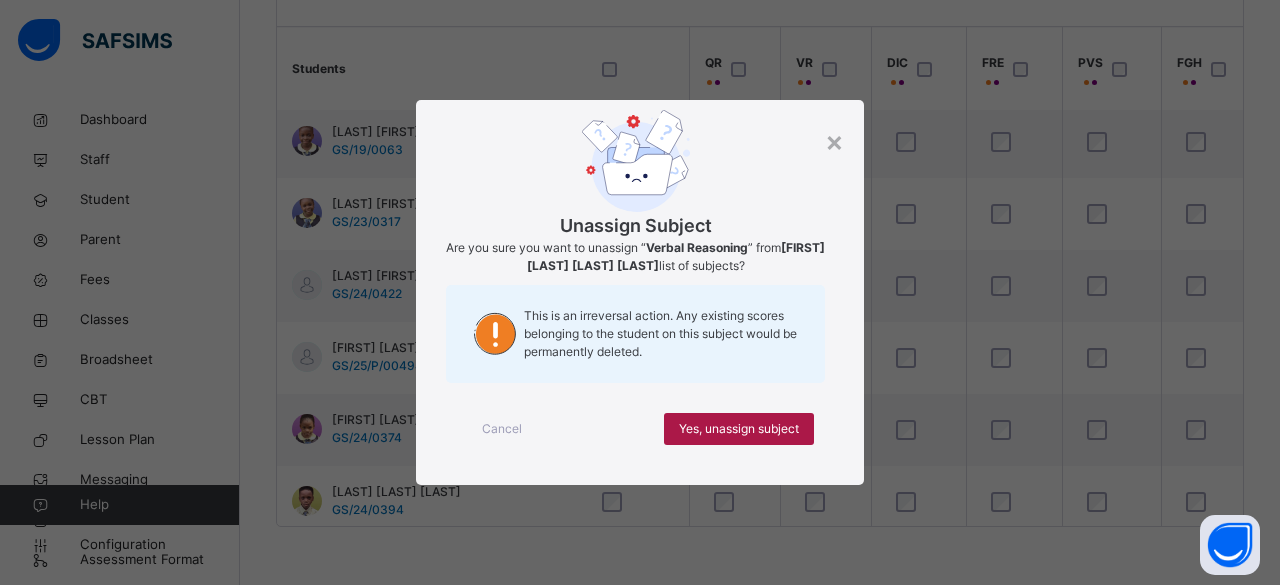 click on "Yes, unassign subject" at bounding box center [739, 429] 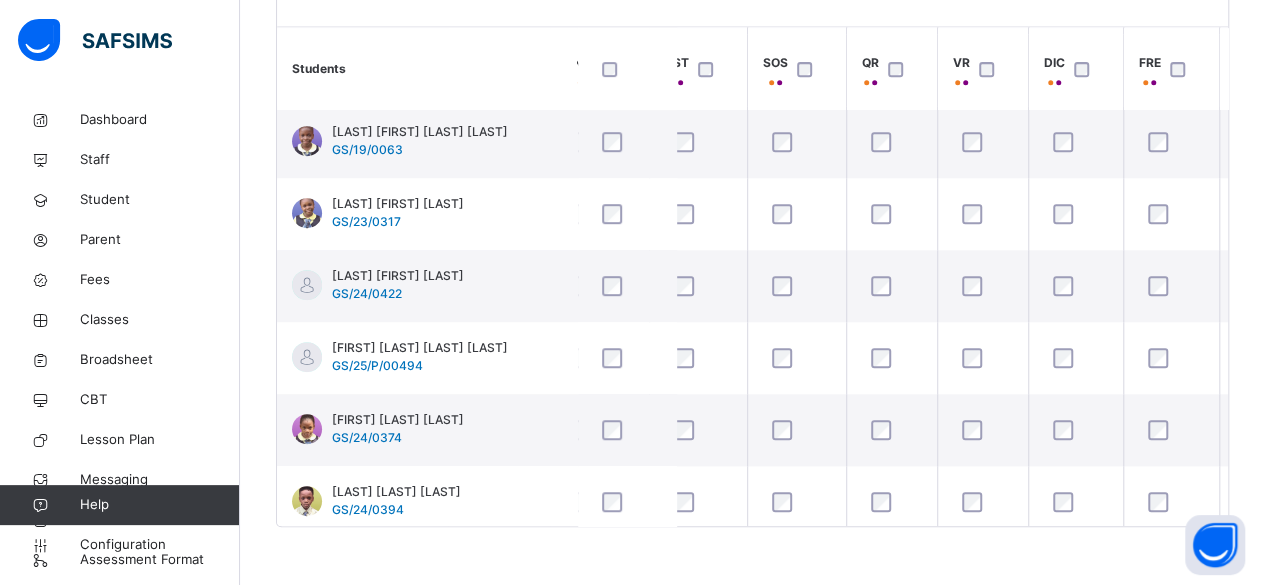 scroll, scrollTop: 437, scrollLeft: 216, axis: both 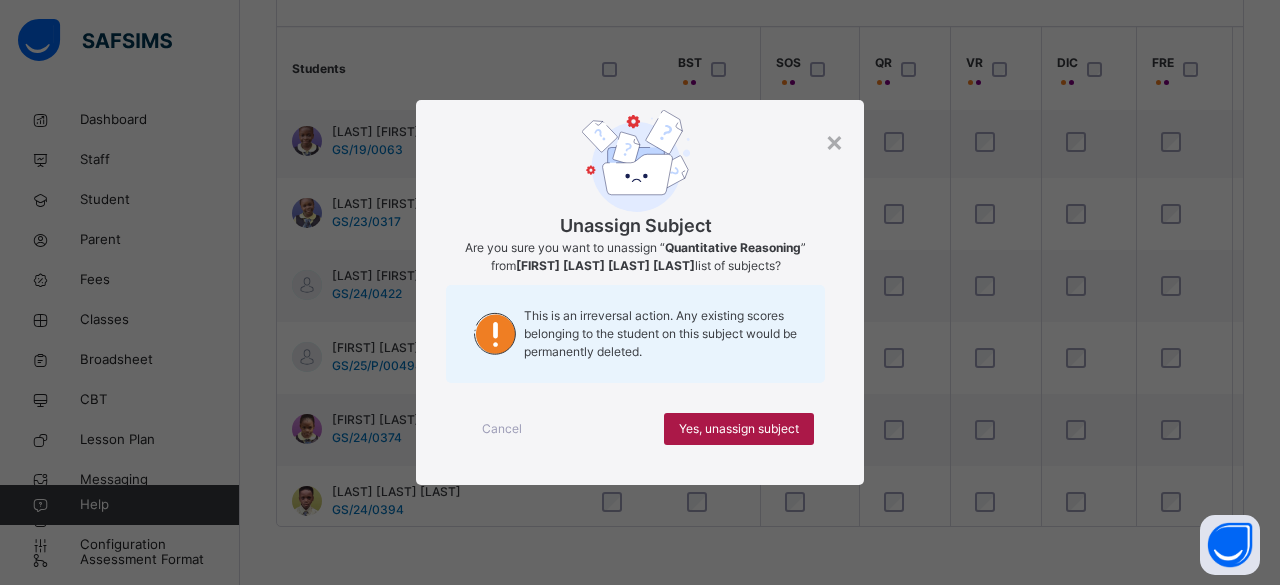 click on "Yes, unassign subject" at bounding box center (739, 429) 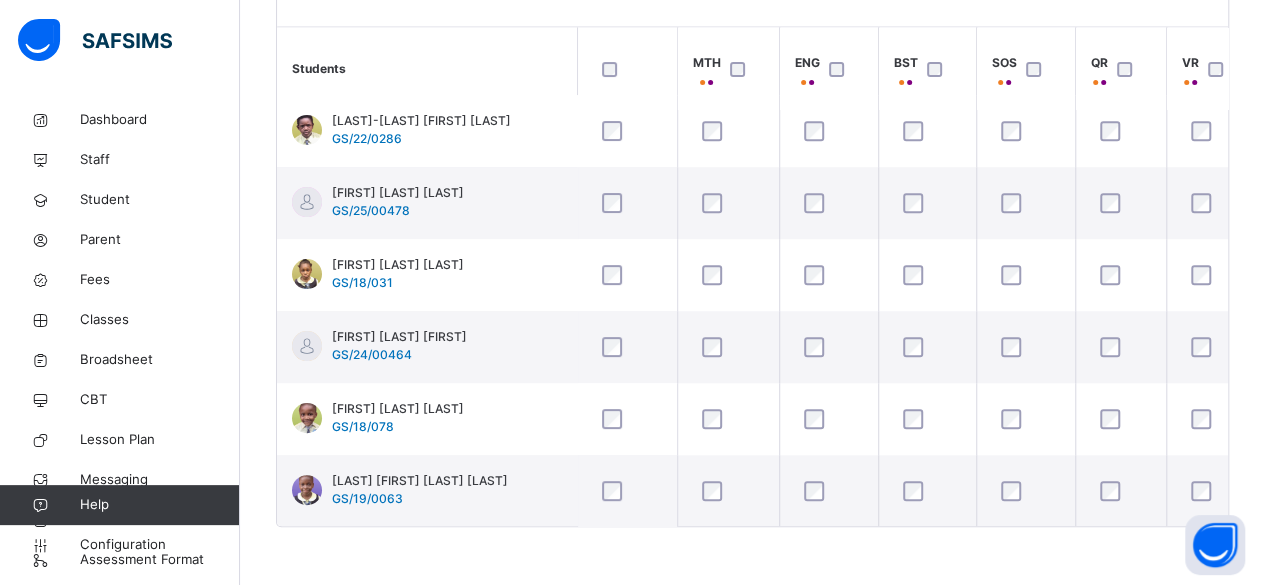 scroll, scrollTop: 0, scrollLeft: 0, axis: both 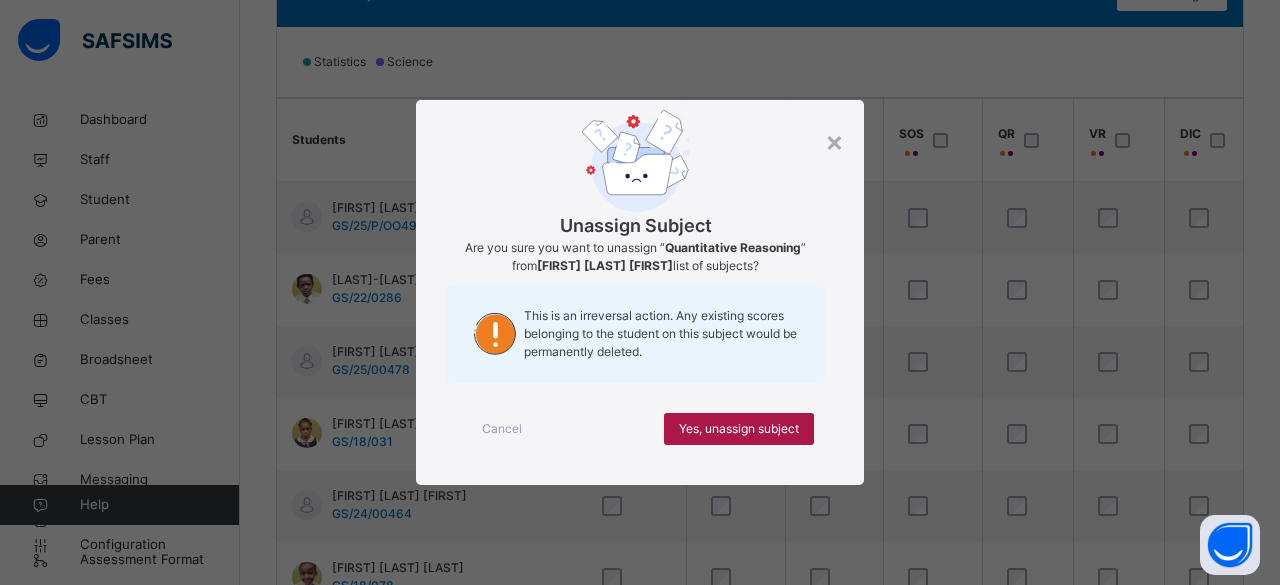 click on "Yes, unassign subject" at bounding box center (739, 429) 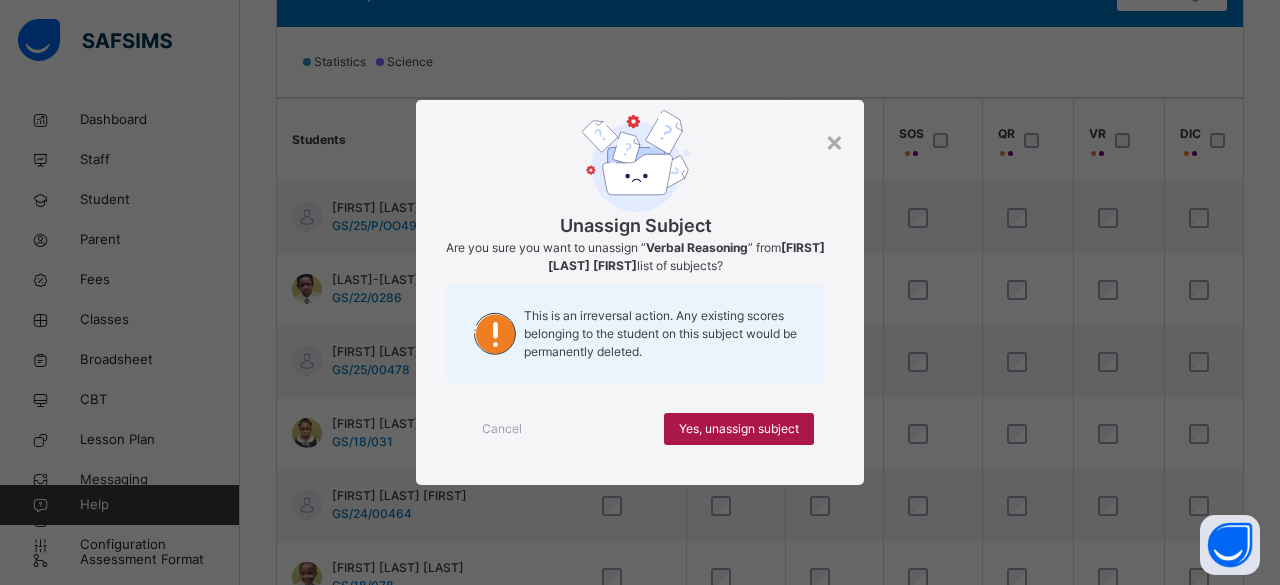 click on "Yes, unassign subject" at bounding box center [739, 429] 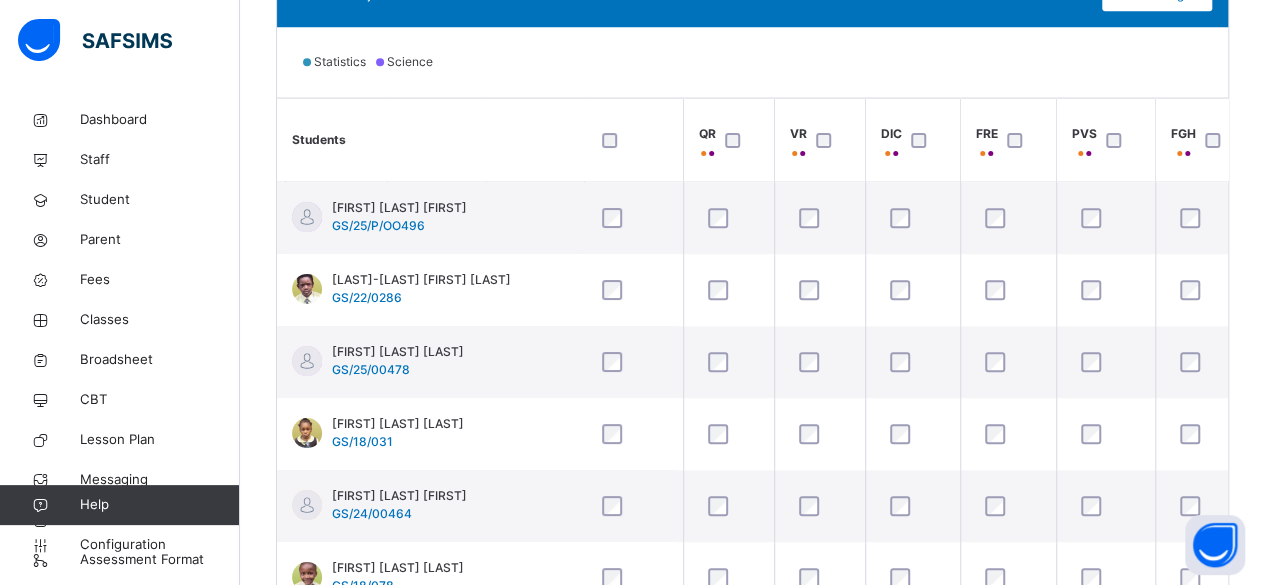 scroll, scrollTop: 0, scrollLeft: 397, axis: horizontal 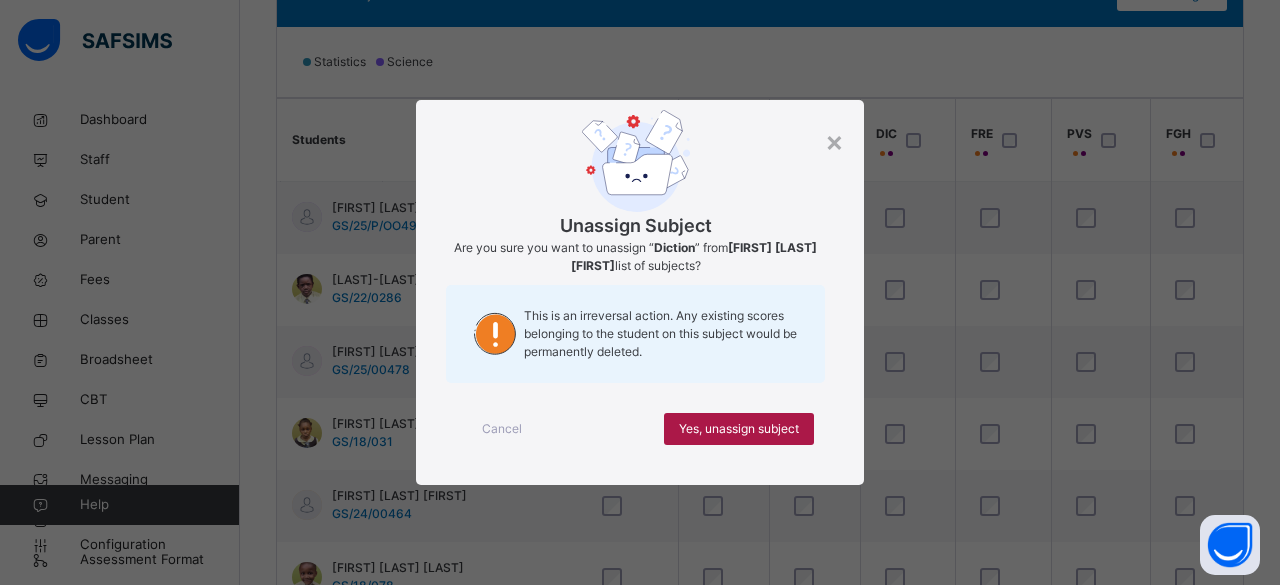 click on "Yes, unassign subject" at bounding box center (739, 429) 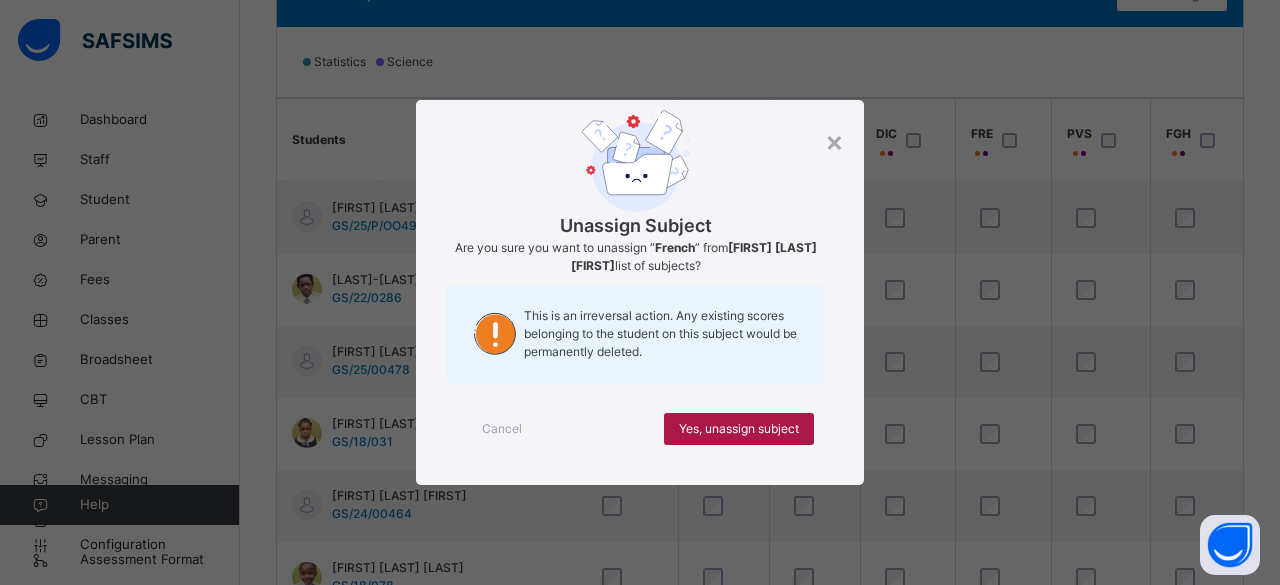 click on "Yes, unassign subject" at bounding box center [739, 429] 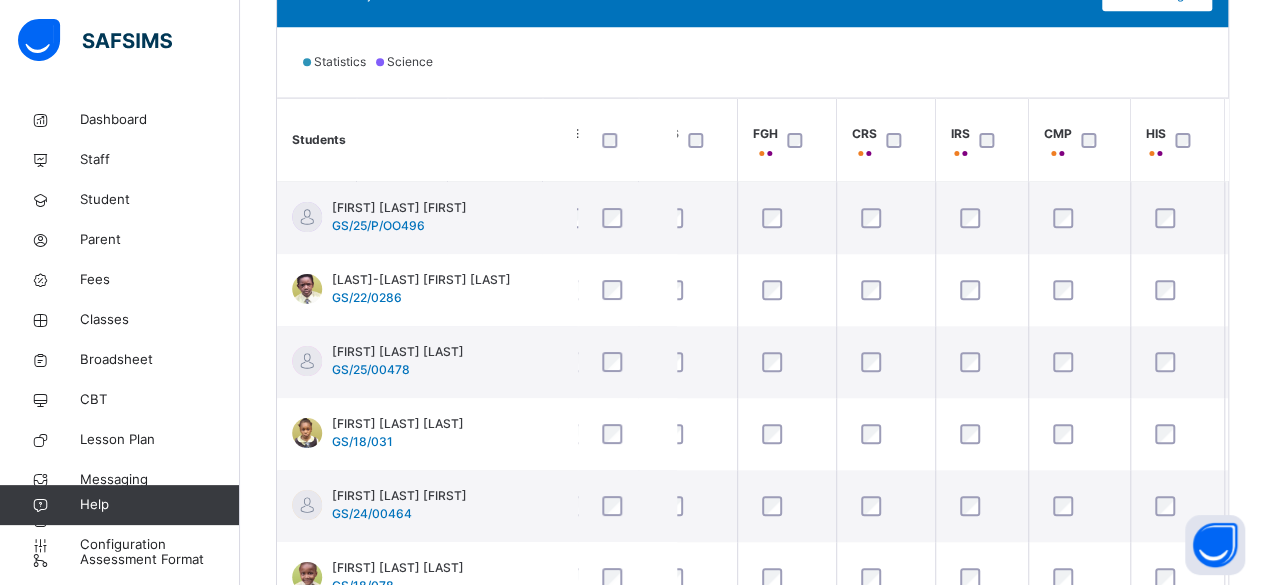 scroll, scrollTop: 0, scrollLeft: 810, axis: horizontal 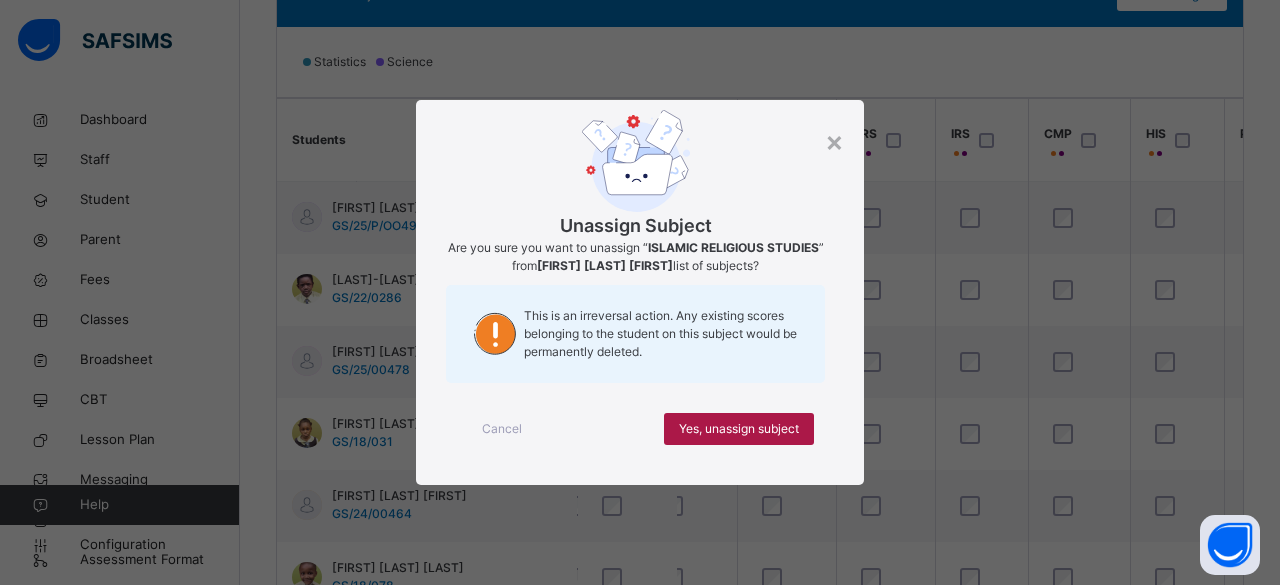 click on "Yes, unassign subject" at bounding box center (739, 429) 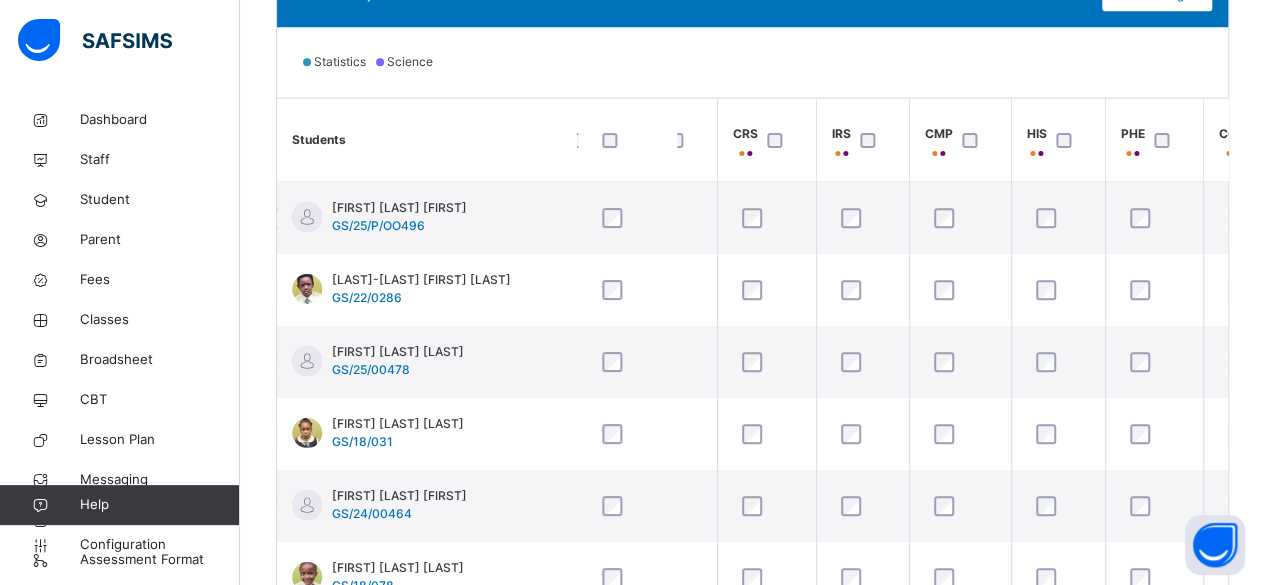 scroll, scrollTop: 0, scrollLeft: 931, axis: horizontal 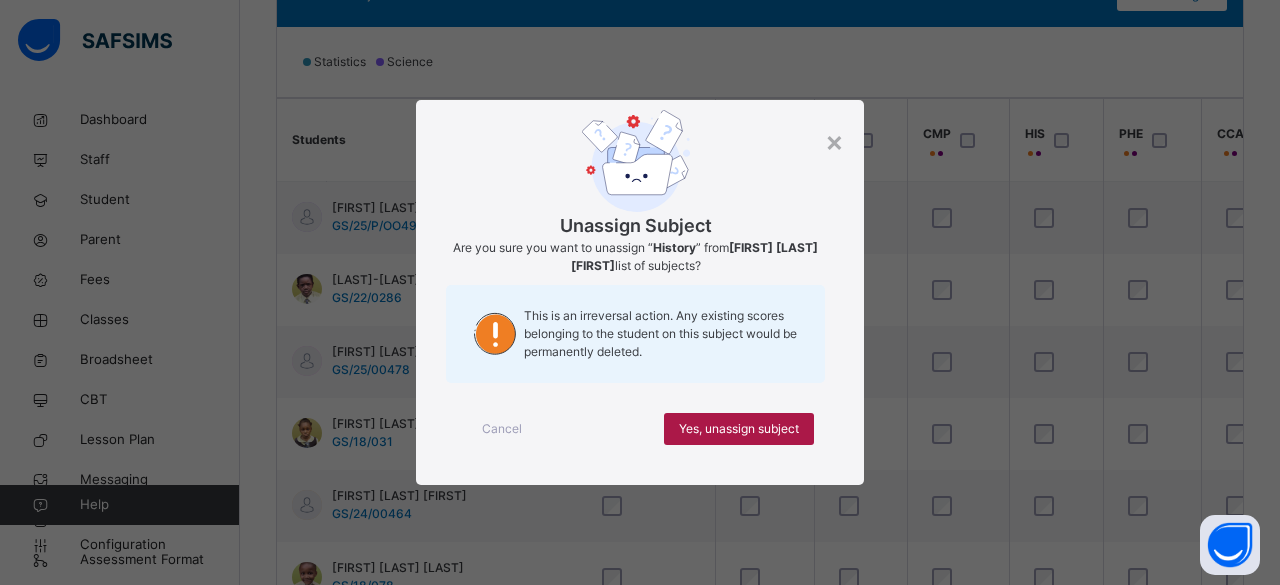 click on "Yes, unassign subject" at bounding box center [739, 429] 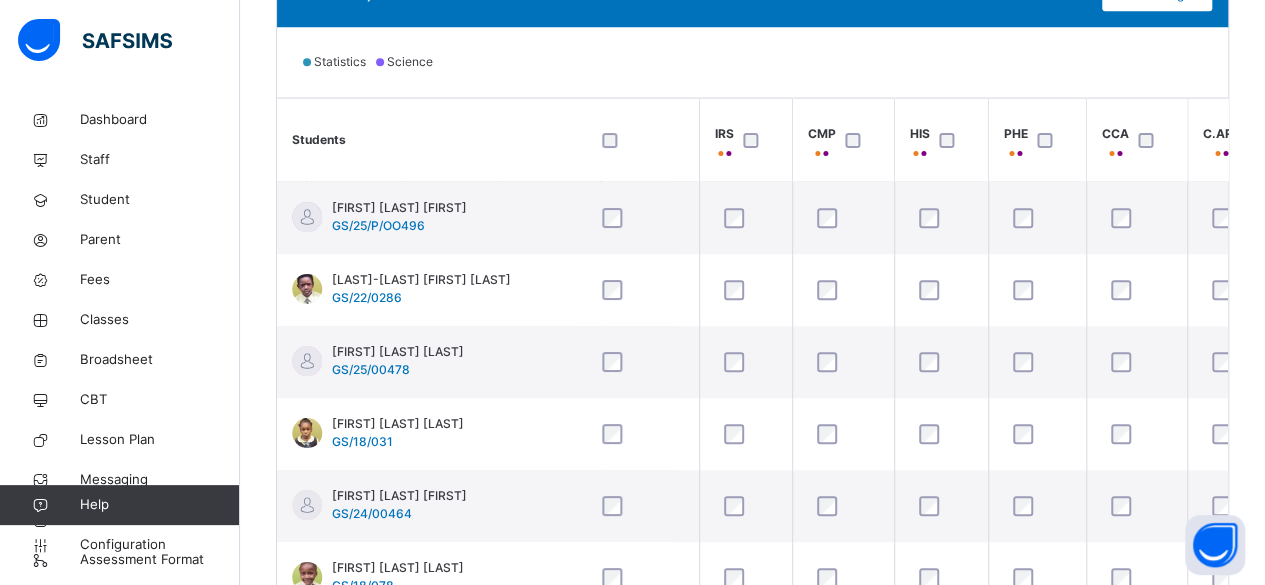 scroll, scrollTop: 0, scrollLeft: 1102, axis: horizontal 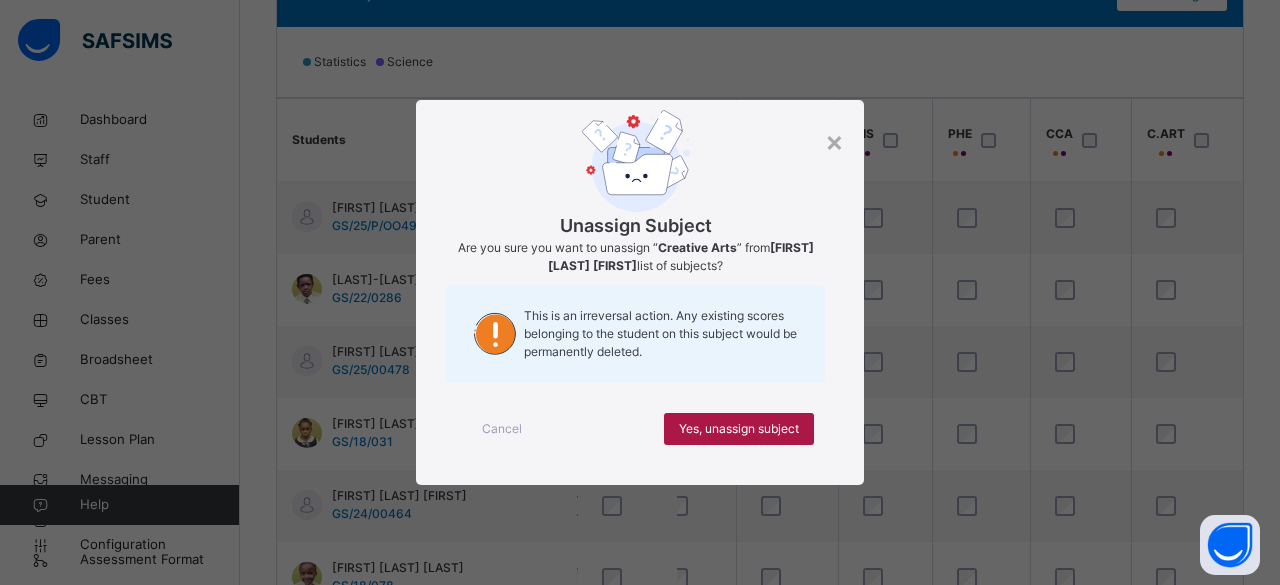 click on "Yes, unassign subject" at bounding box center (739, 429) 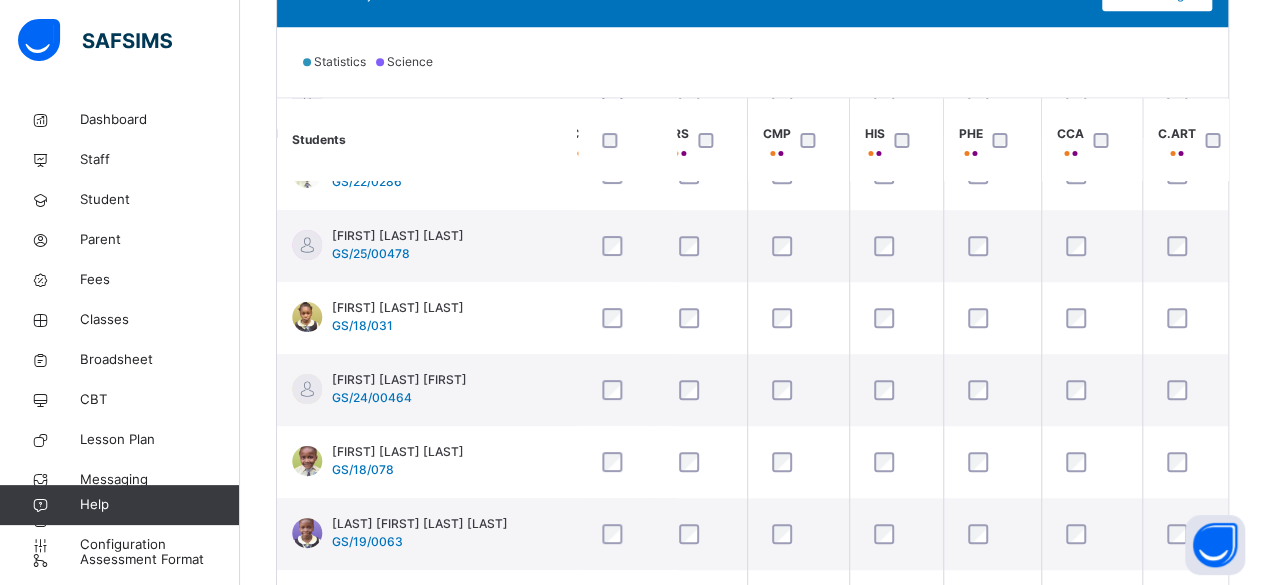 scroll, scrollTop: 0, scrollLeft: 1091, axis: horizontal 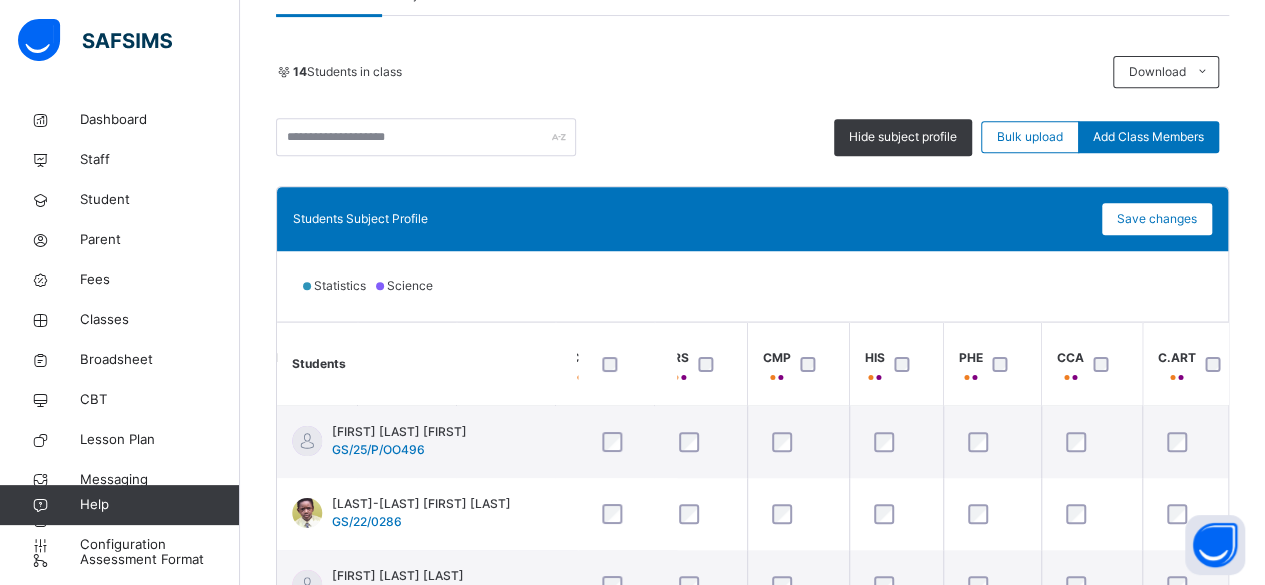 click on "Statistics   Science" at bounding box center [752, 286] 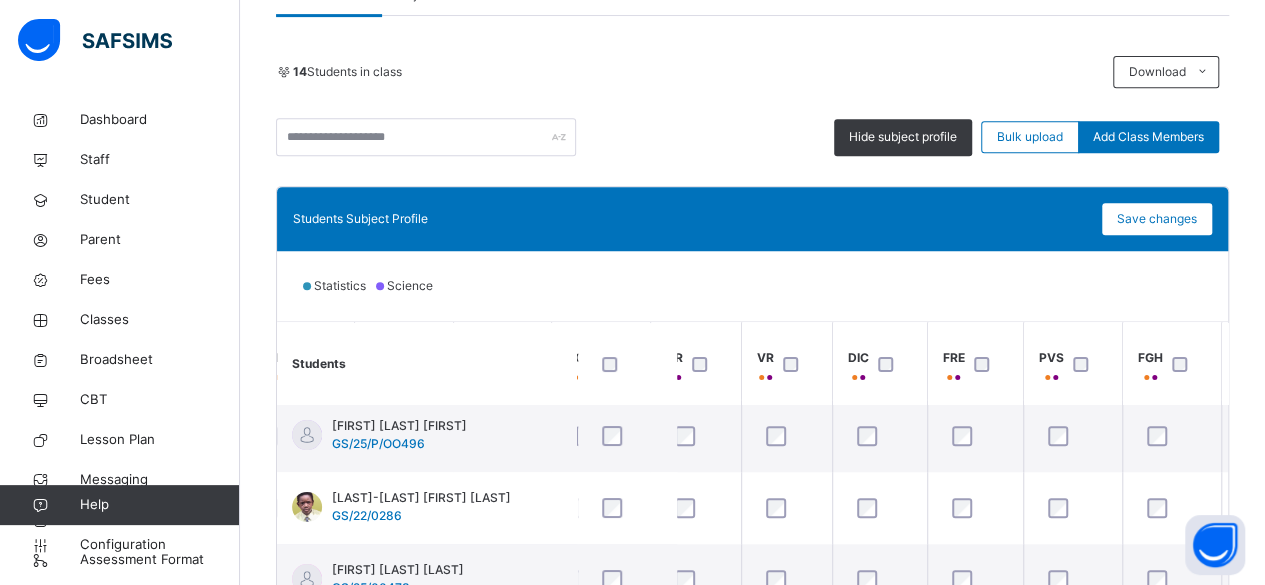 scroll, scrollTop: 6, scrollLeft: 428, axis: both 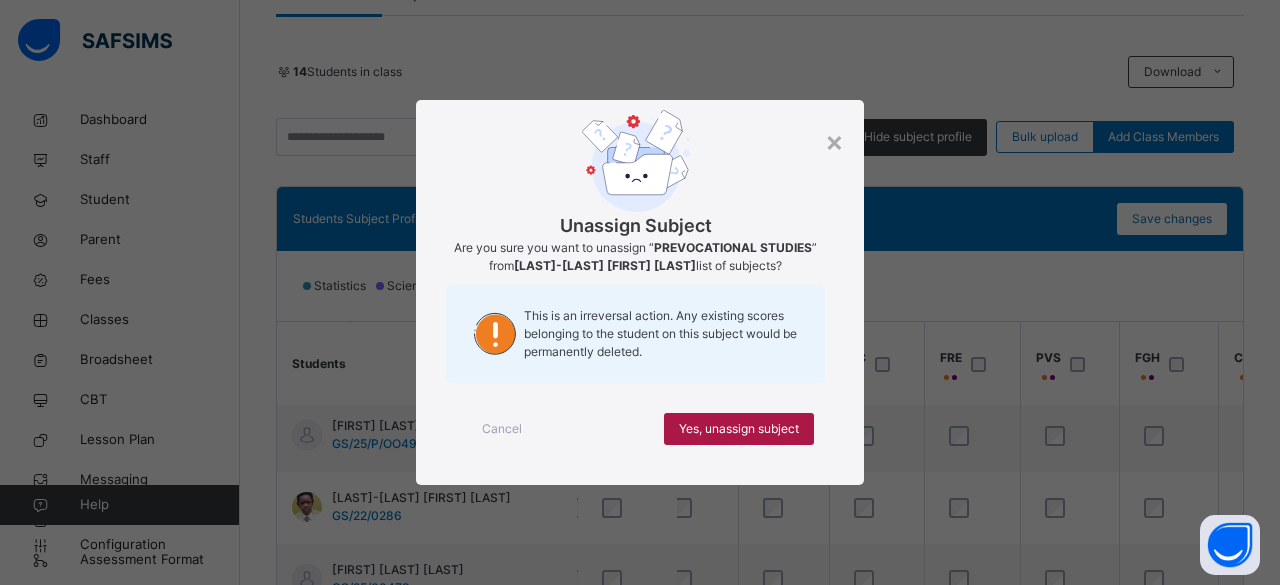 click on "Yes, unassign subject" at bounding box center (739, 429) 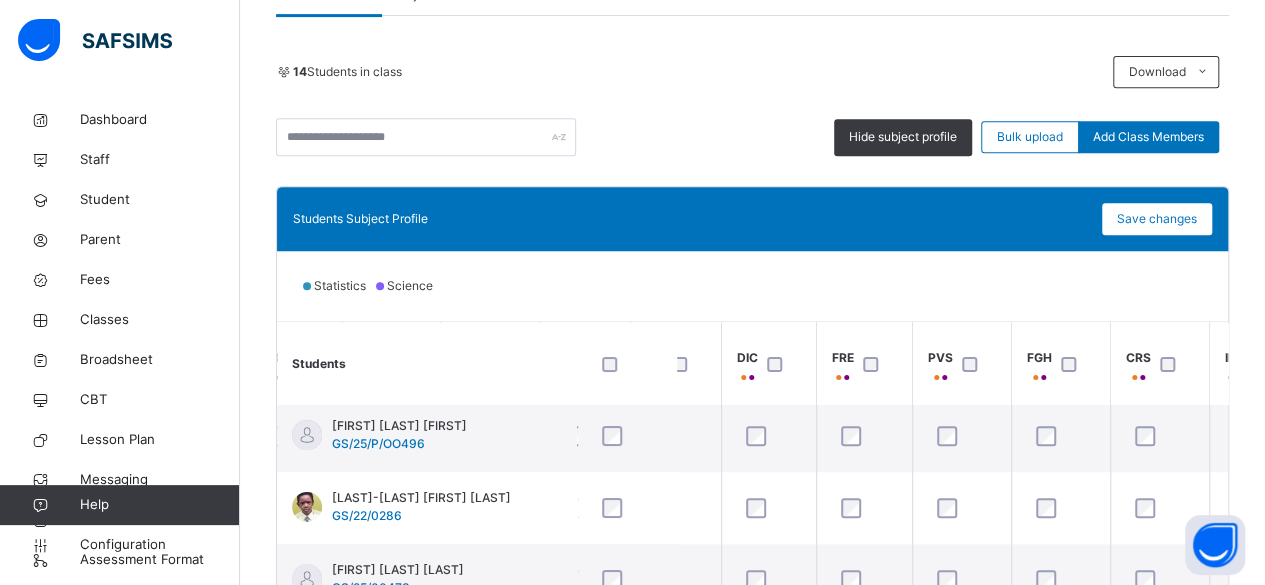 scroll, scrollTop: 6, scrollLeft: 538, axis: both 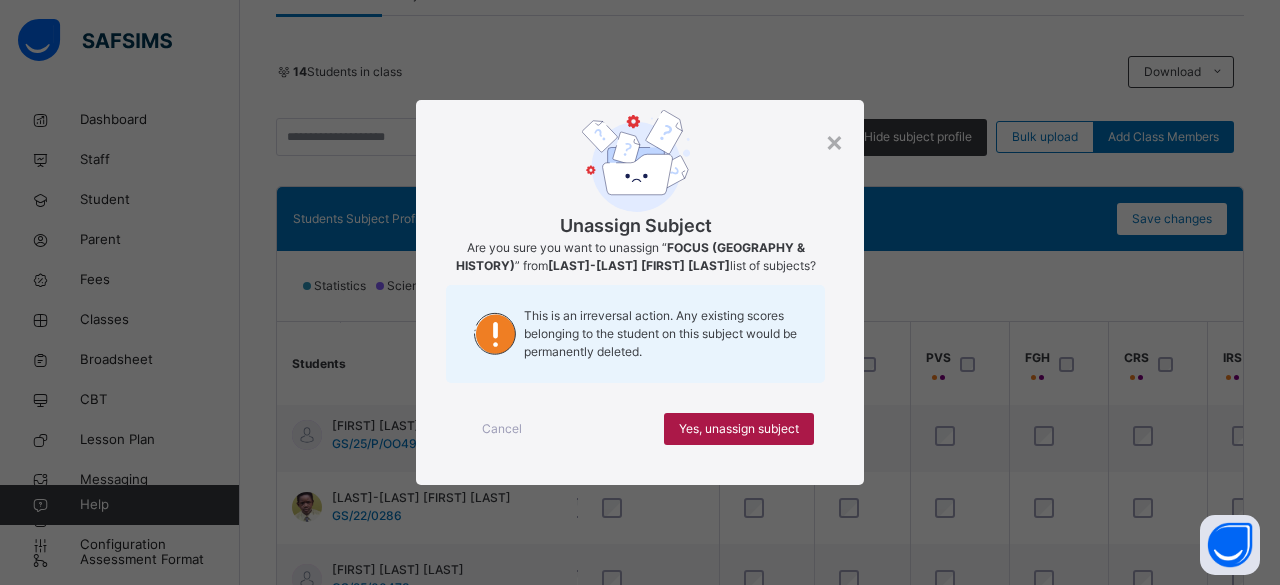 click on "Yes, unassign subject" at bounding box center [739, 429] 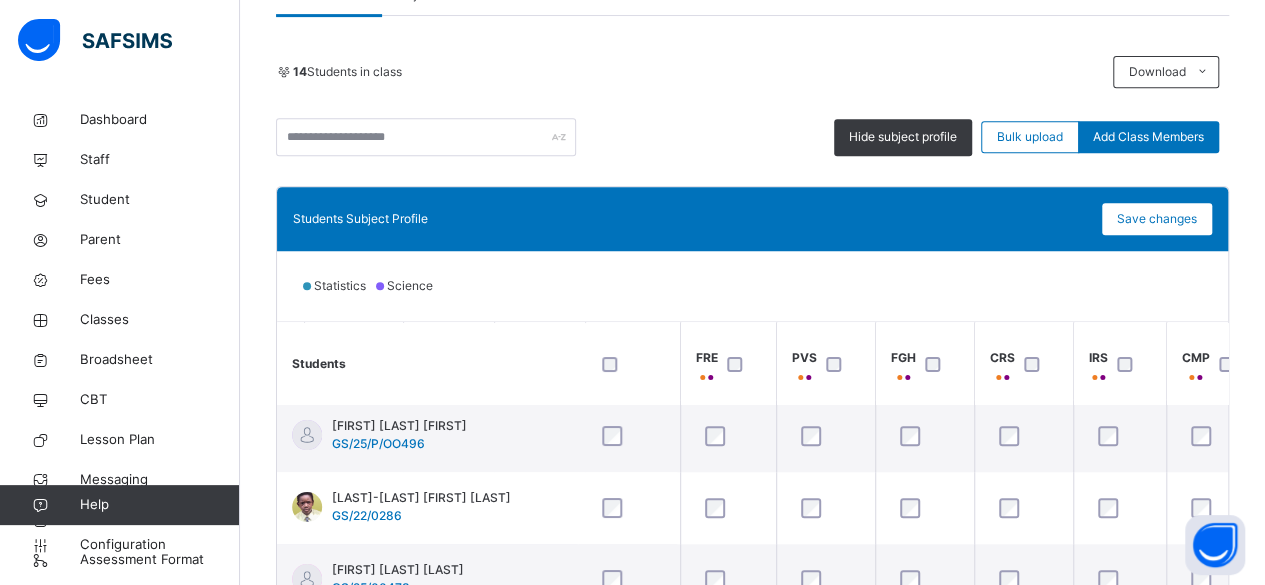 scroll, scrollTop: 6, scrollLeft: 676, axis: both 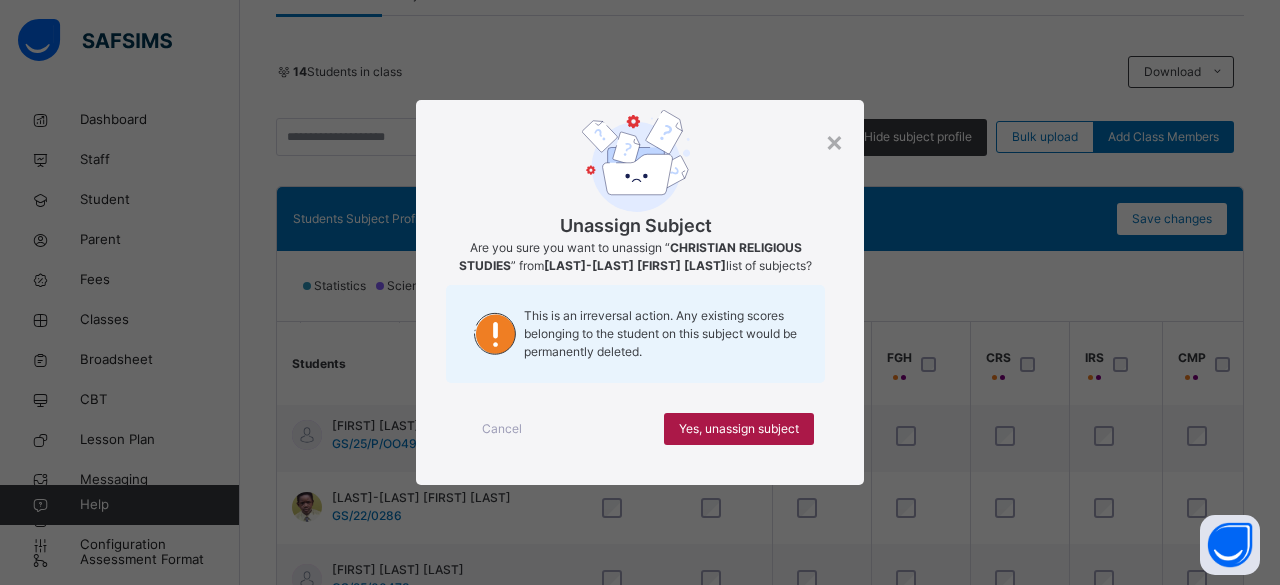 click on "Yes, unassign subject" at bounding box center [739, 429] 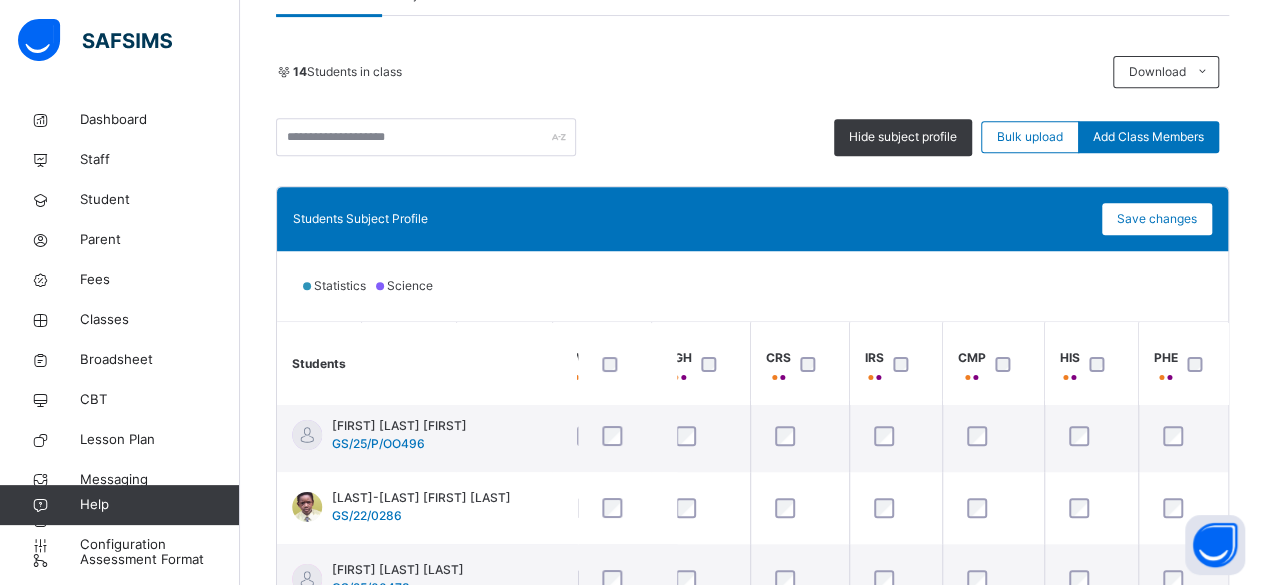 scroll, scrollTop: 6, scrollLeft: 899, axis: both 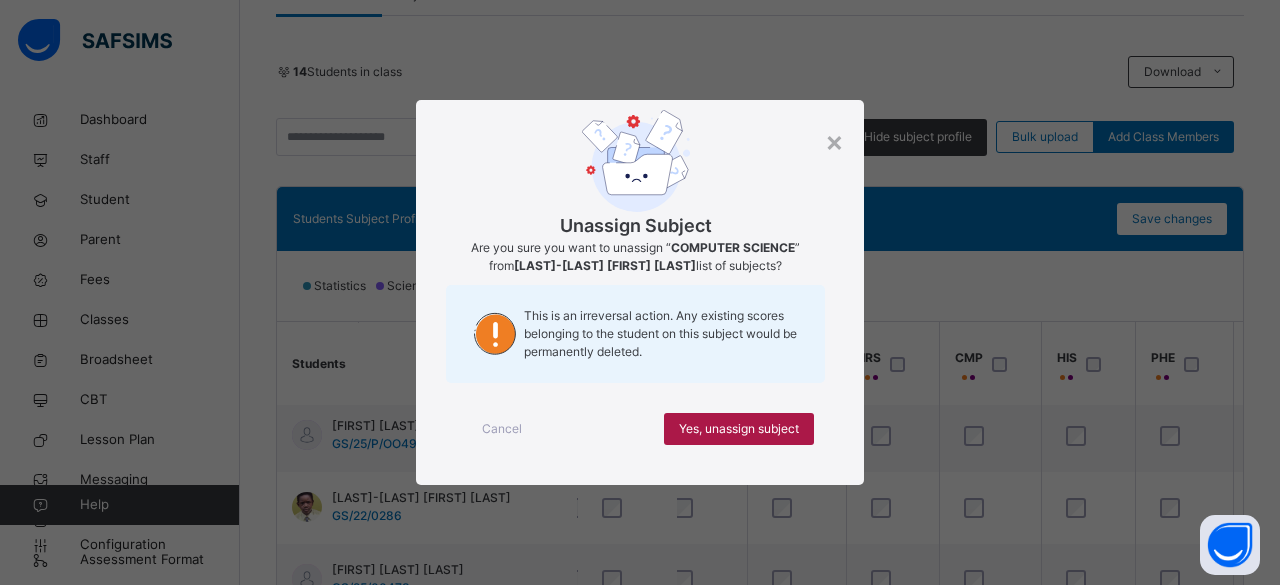 click on "Yes, unassign subject" at bounding box center (739, 429) 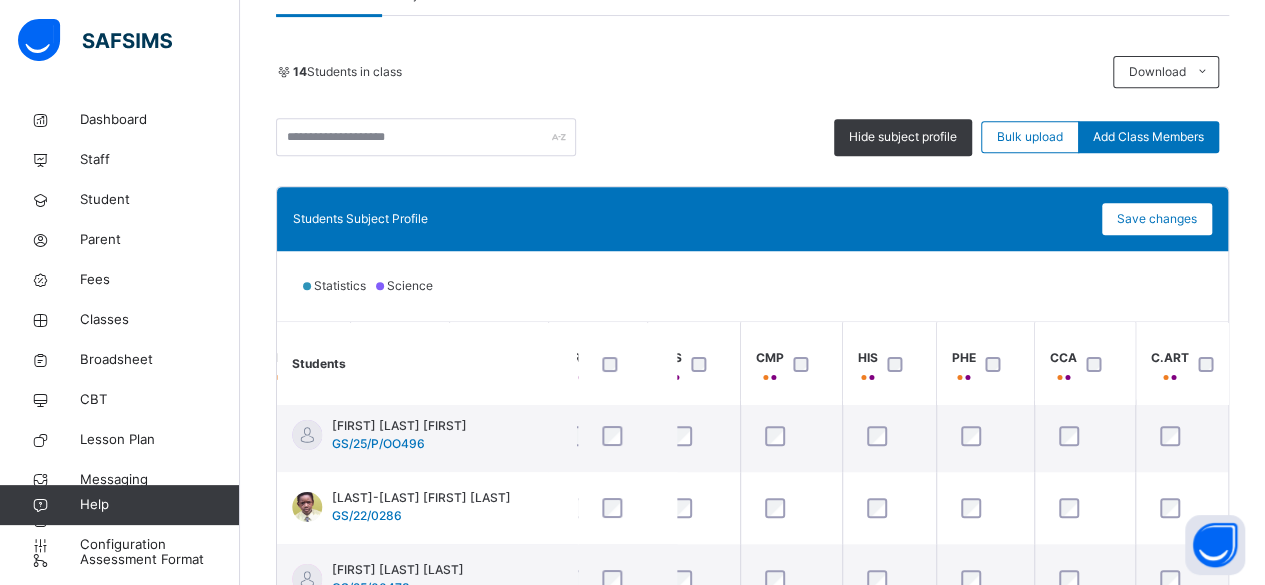 scroll, scrollTop: 6, scrollLeft: 1102, axis: both 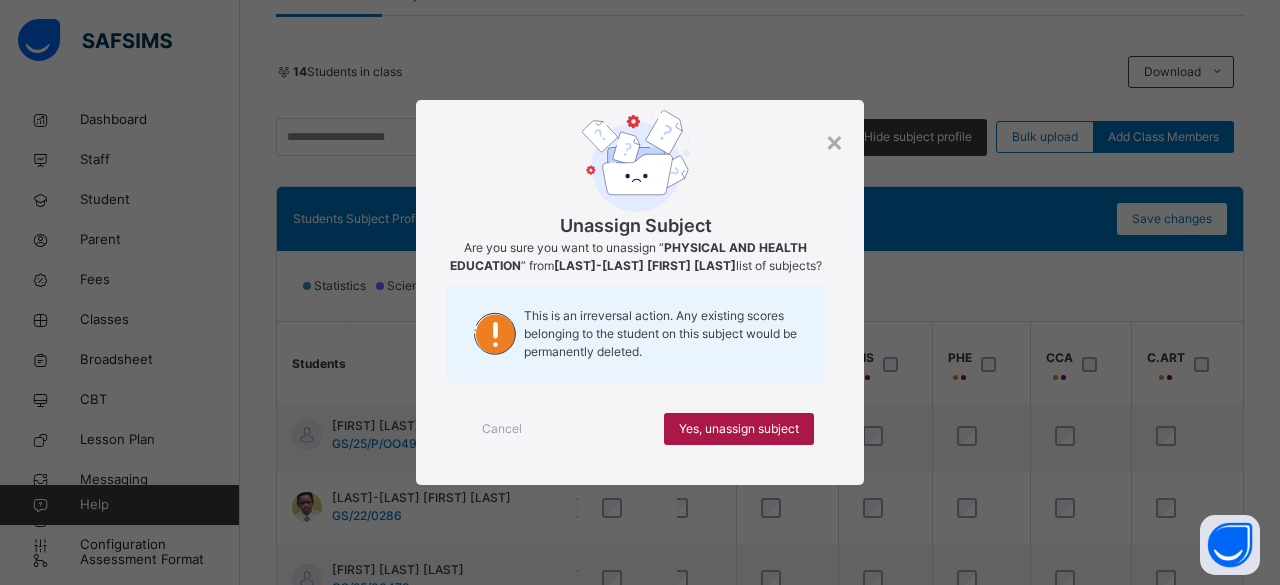 click on "Yes, unassign subject" at bounding box center (739, 429) 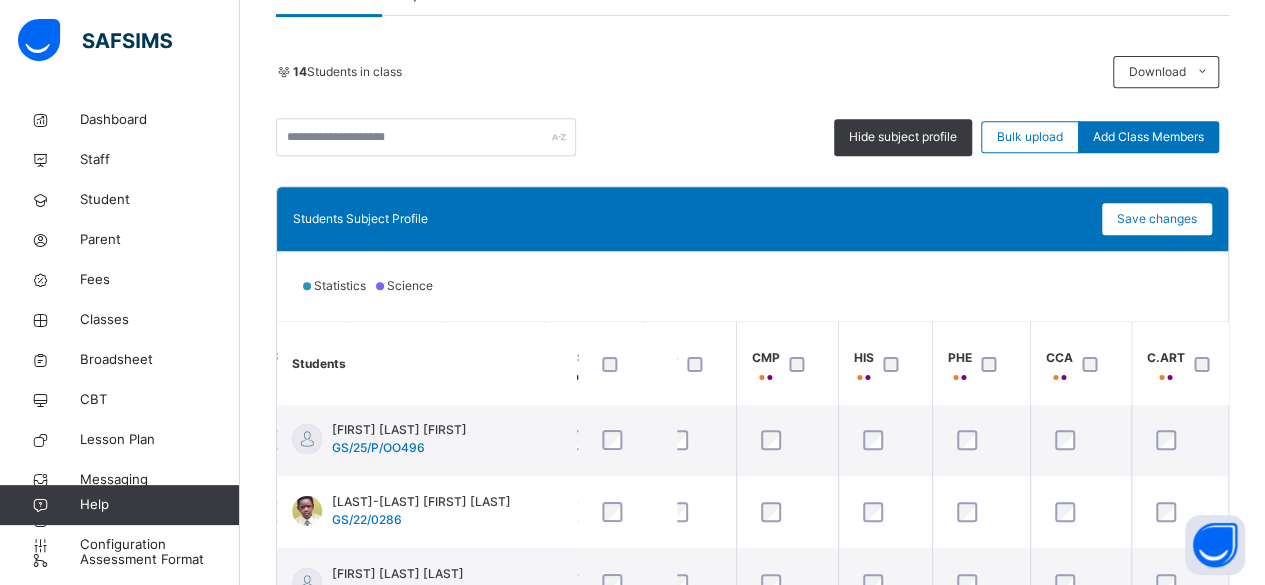 scroll, scrollTop: 6, scrollLeft: 1102, axis: both 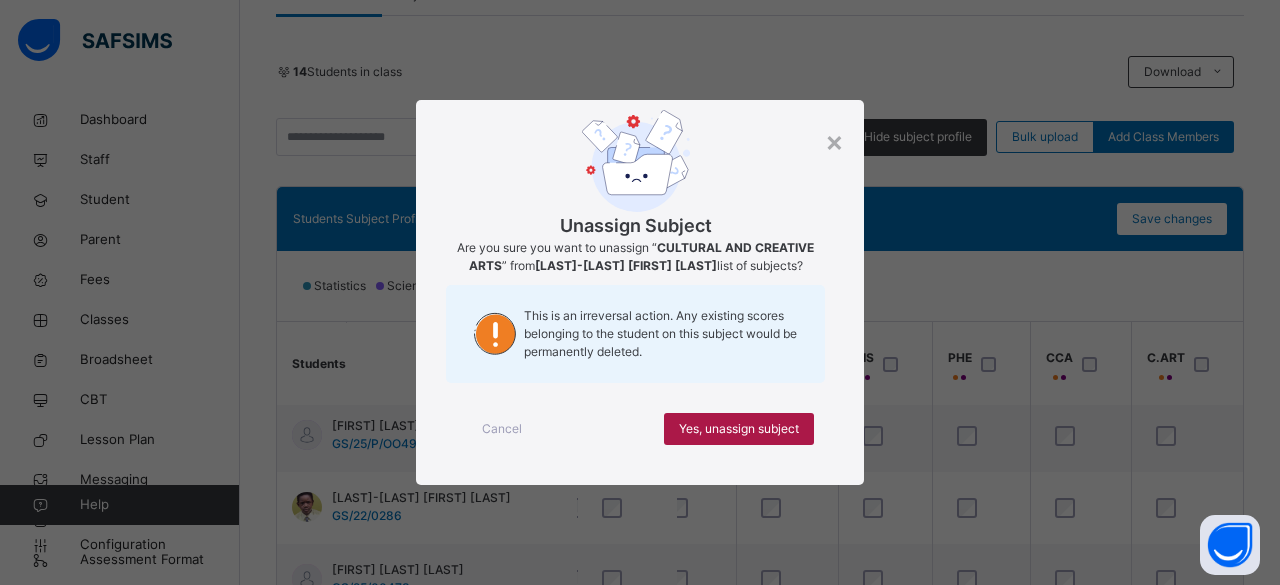 click on "Yes, unassign subject" at bounding box center [739, 429] 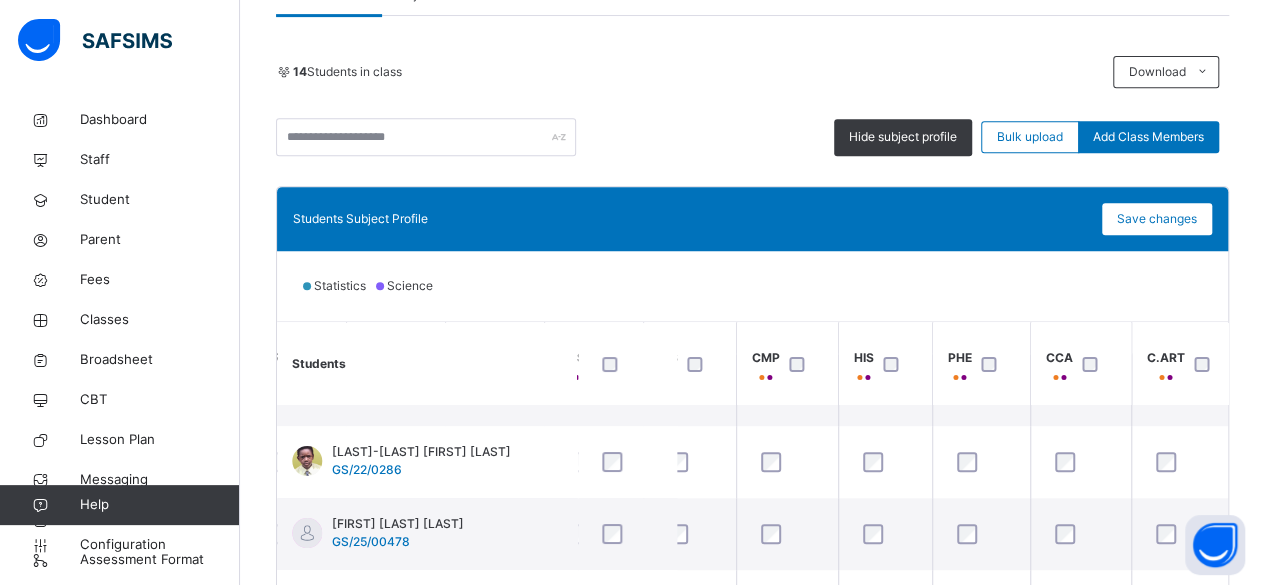 scroll, scrollTop: 72, scrollLeft: 1102, axis: both 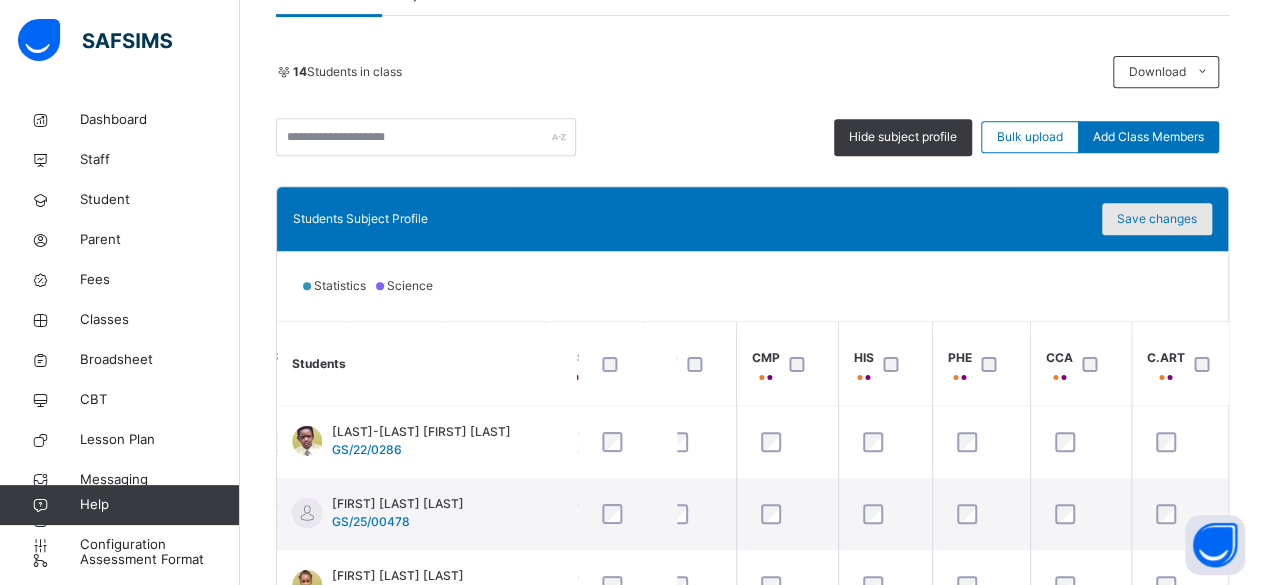 click on "Save changes" at bounding box center (1157, 219) 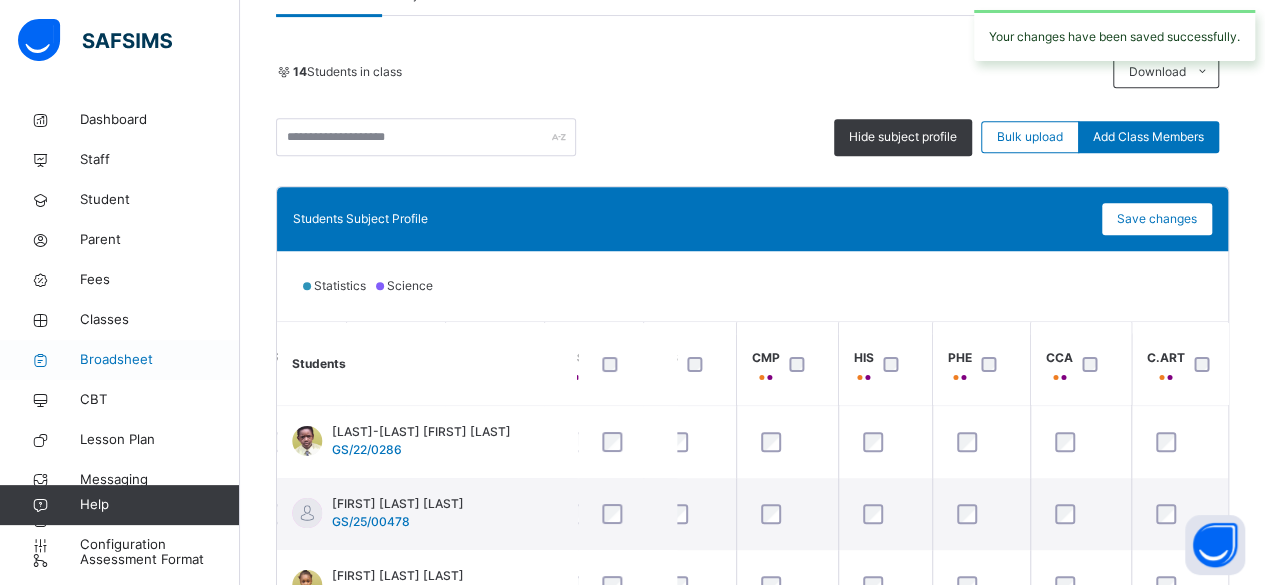 click on "Broadsheet" at bounding box center [160, 360] 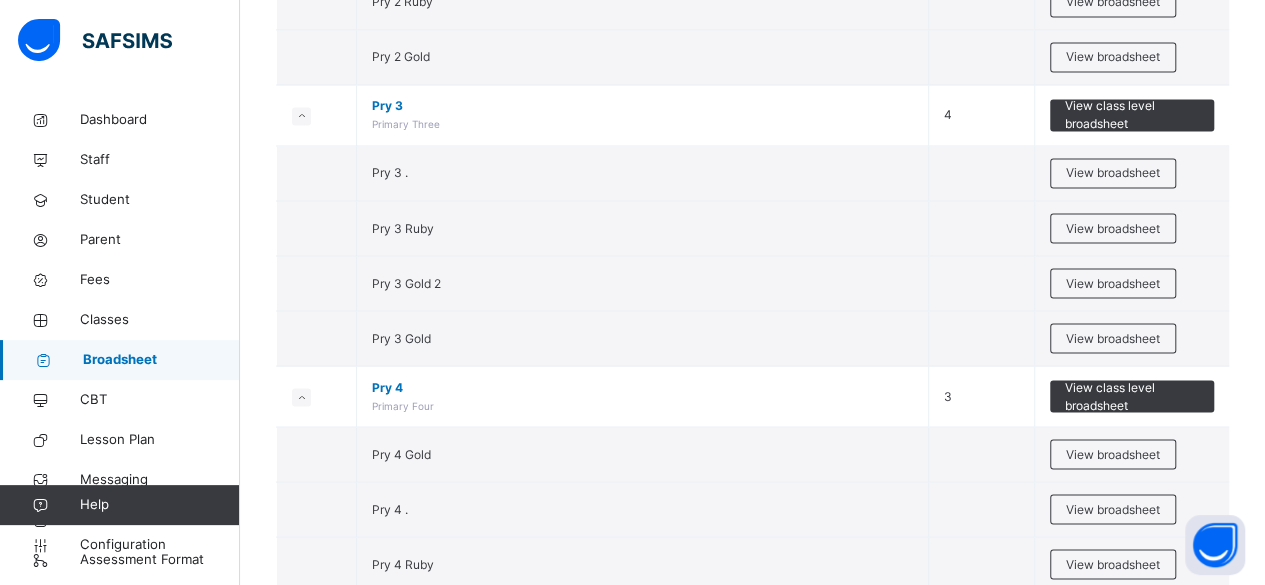 scroll, scrollTop: 1704, scrollLeft: 0, axis: vertical 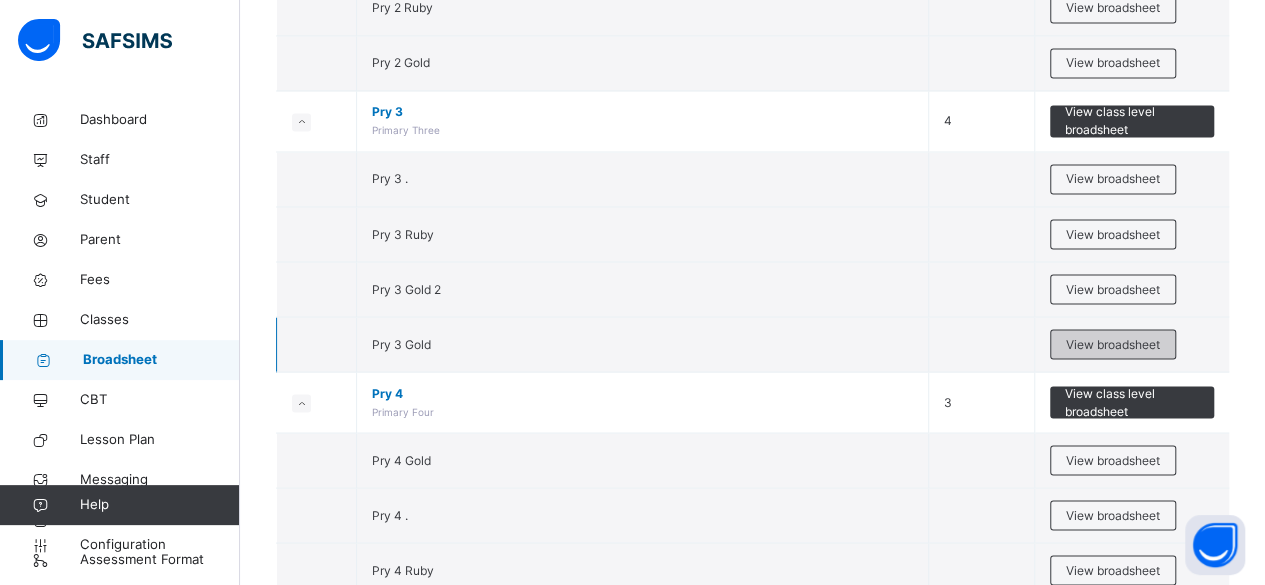 click on "View broadsheet" at bounding box center [1113, 344] 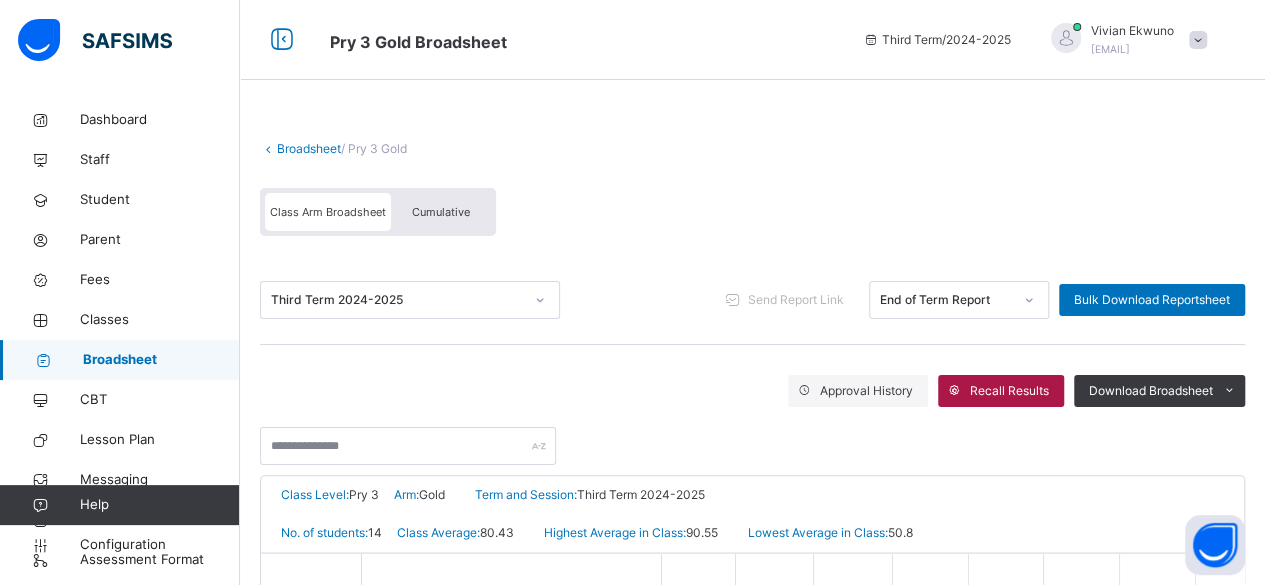 click on "Recall Results" at bounding box center [1009, 391] 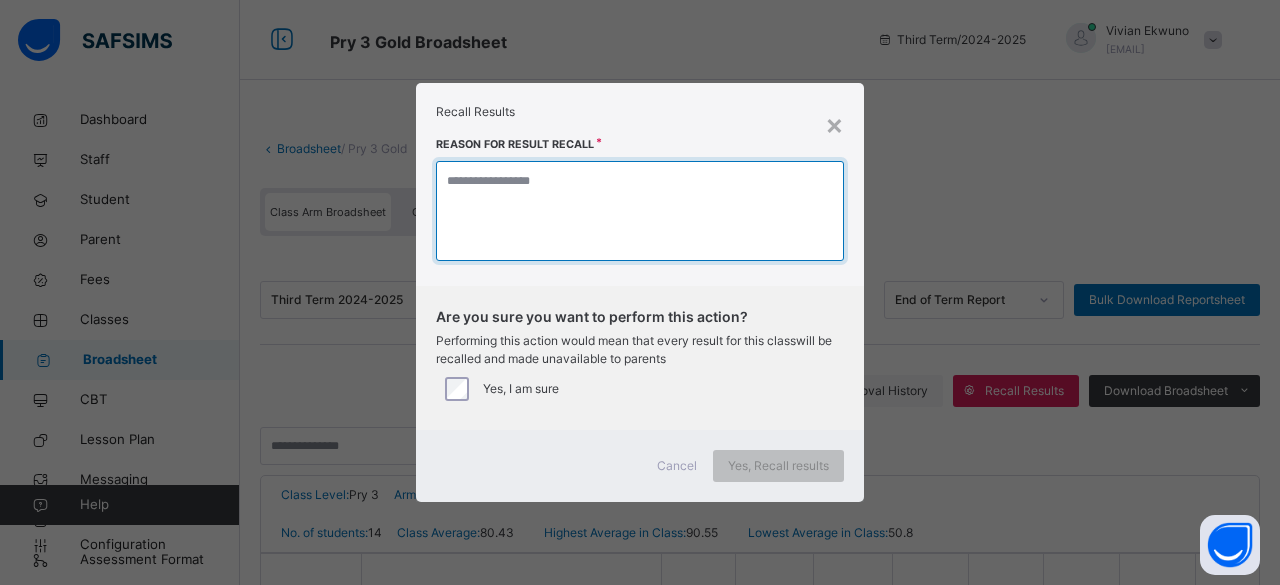 click at bounding box center [640, 211] 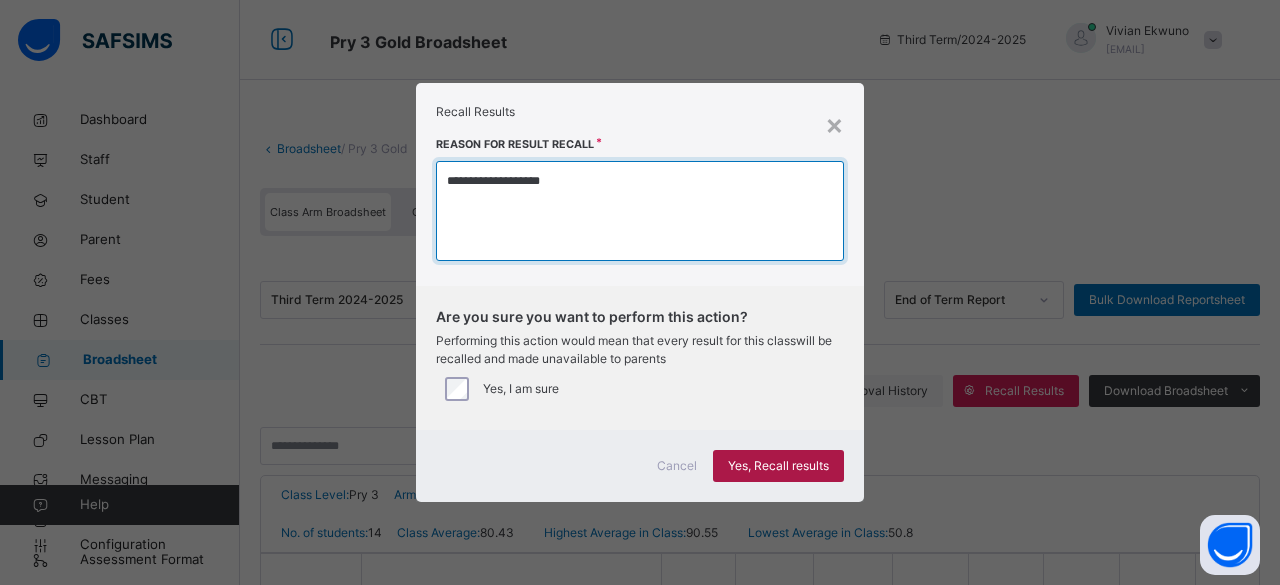 type on "**********" 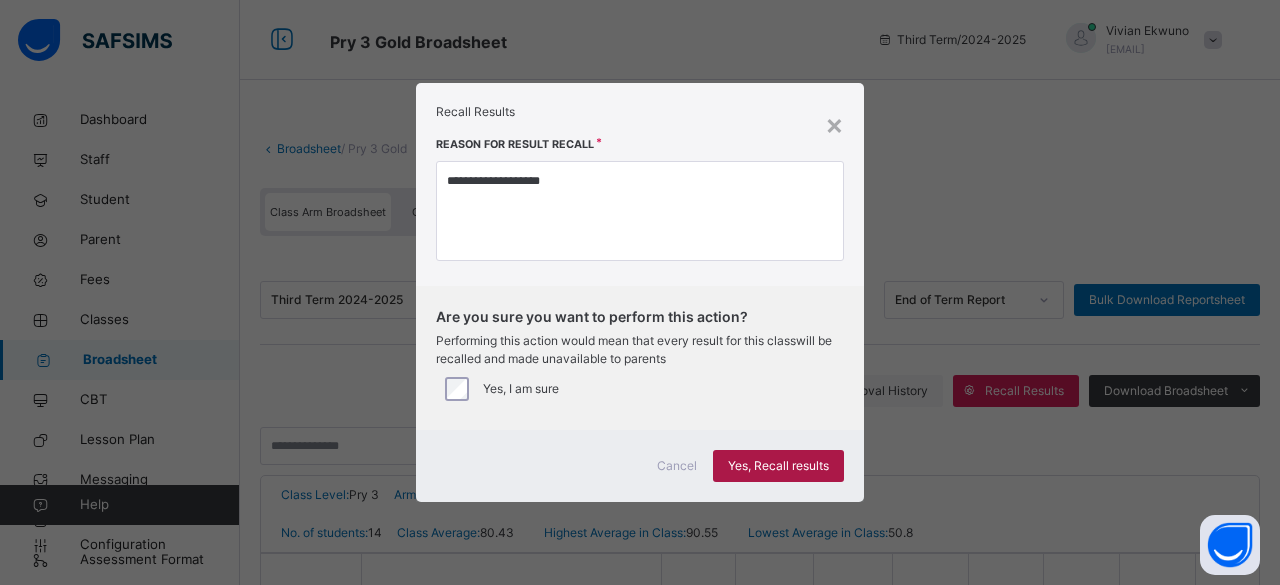 click on "Yes, Recall results" at bounding box center [778, 466] 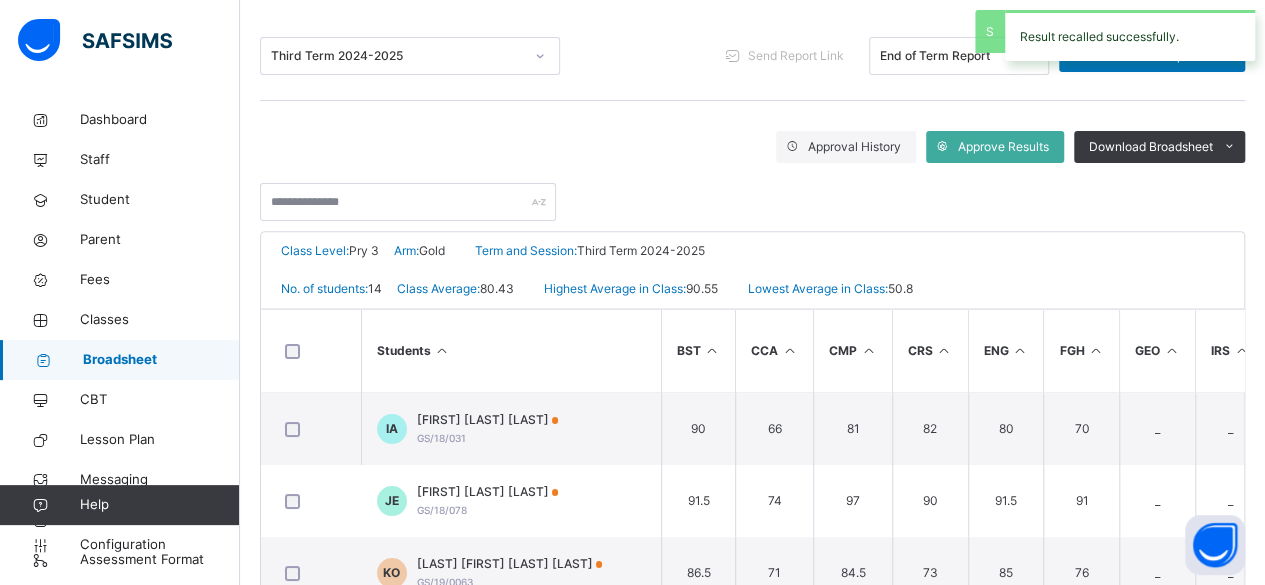 scroll, scrollTop: 245, scrollLeft: 0, axis: vertical 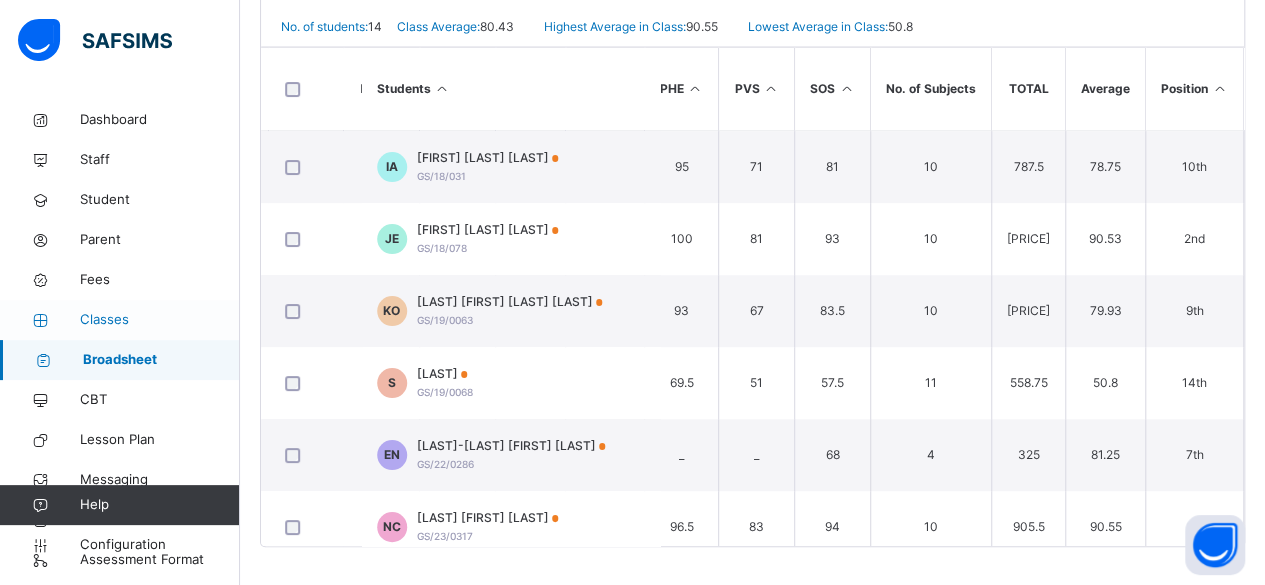 click on "Classes" at bounding box center (160, 320) 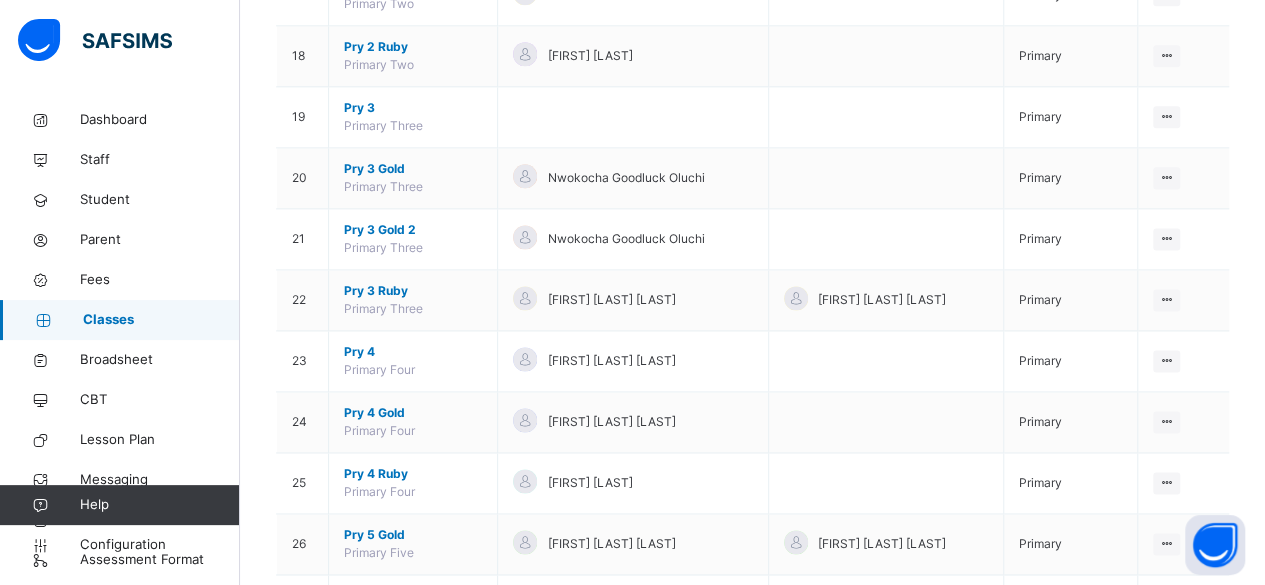 scroll, scrollTop: 1245, scrollLeft: 0, axis: vertical 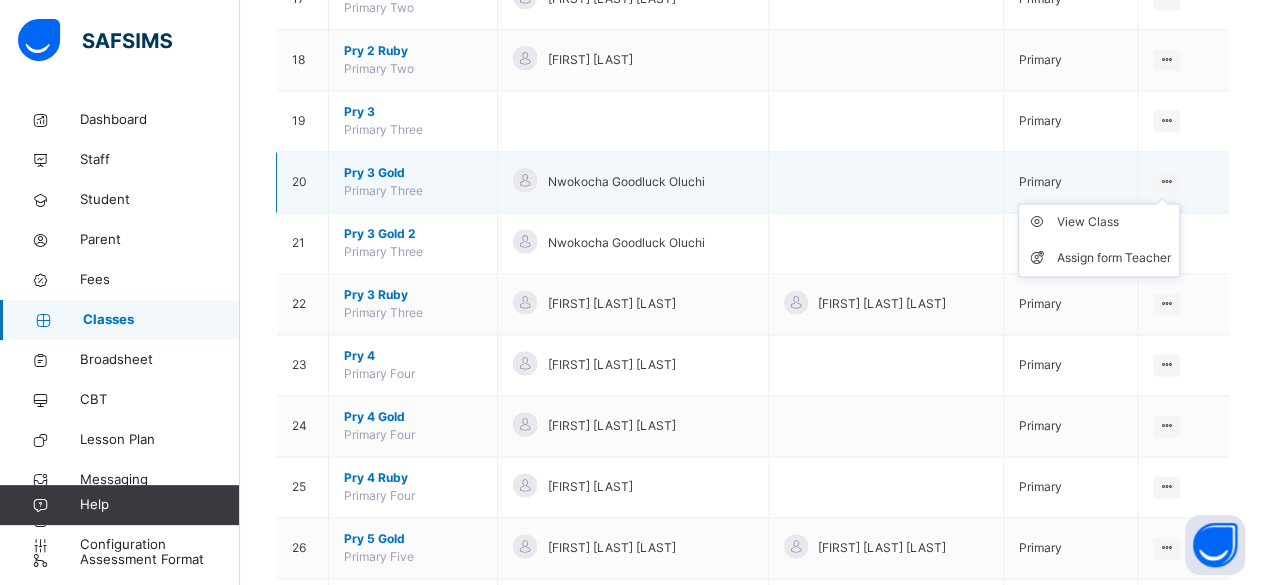 click at bounding box center [1166, 181] 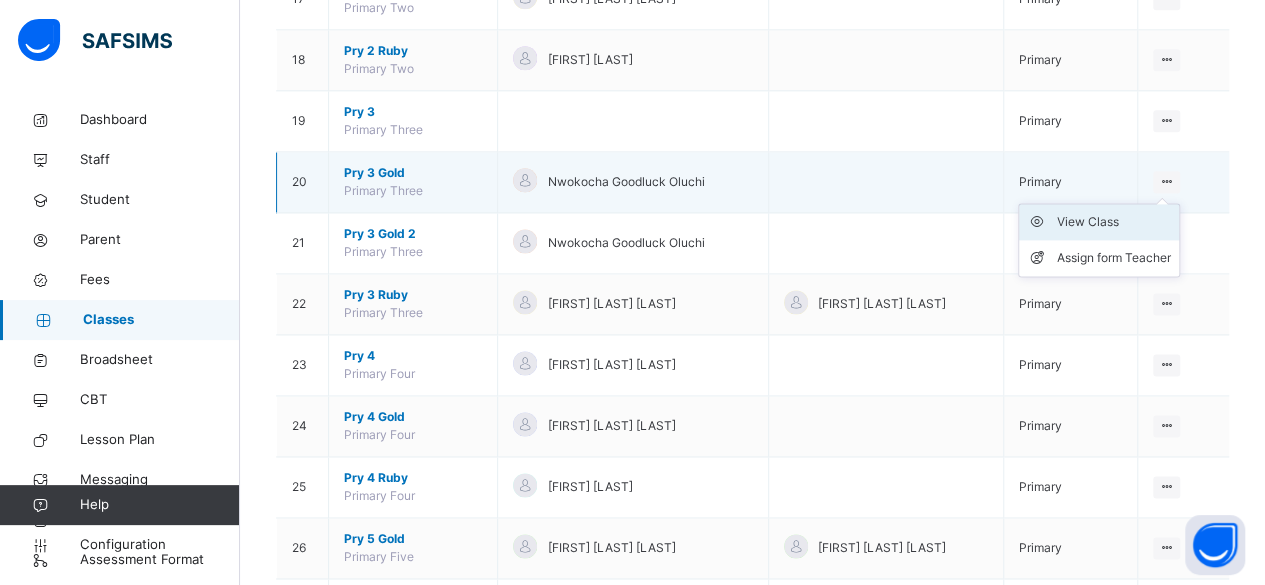 click on "View Class" at bounding box center (1114, 222) 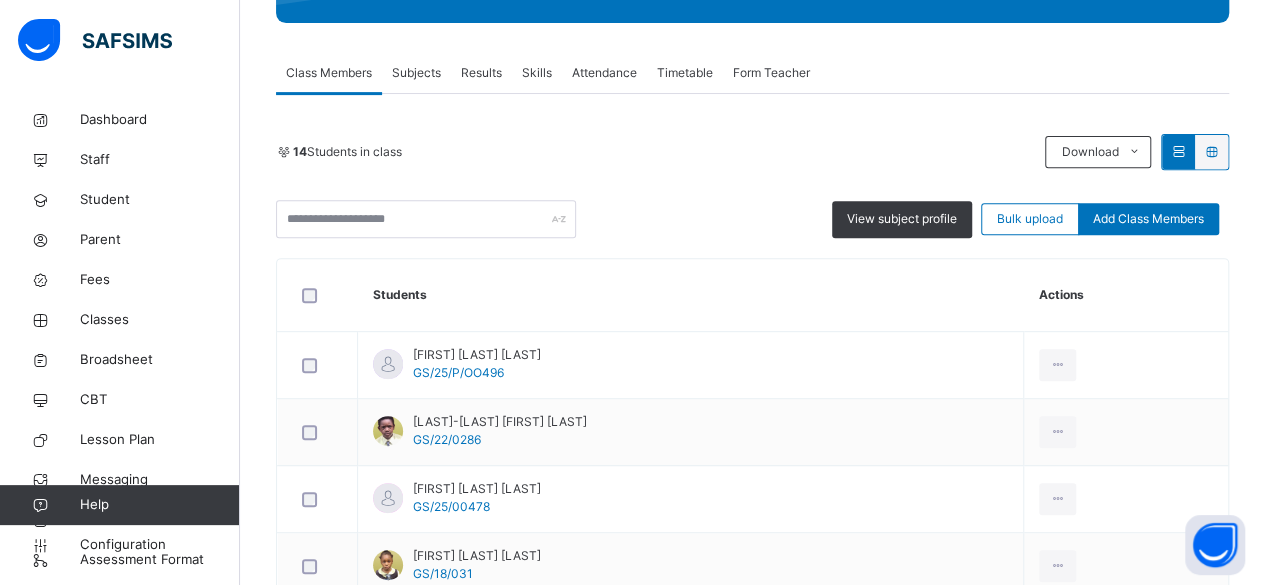 scroll, scrollTop: 307, scrollLeft: 0, axis: vertical 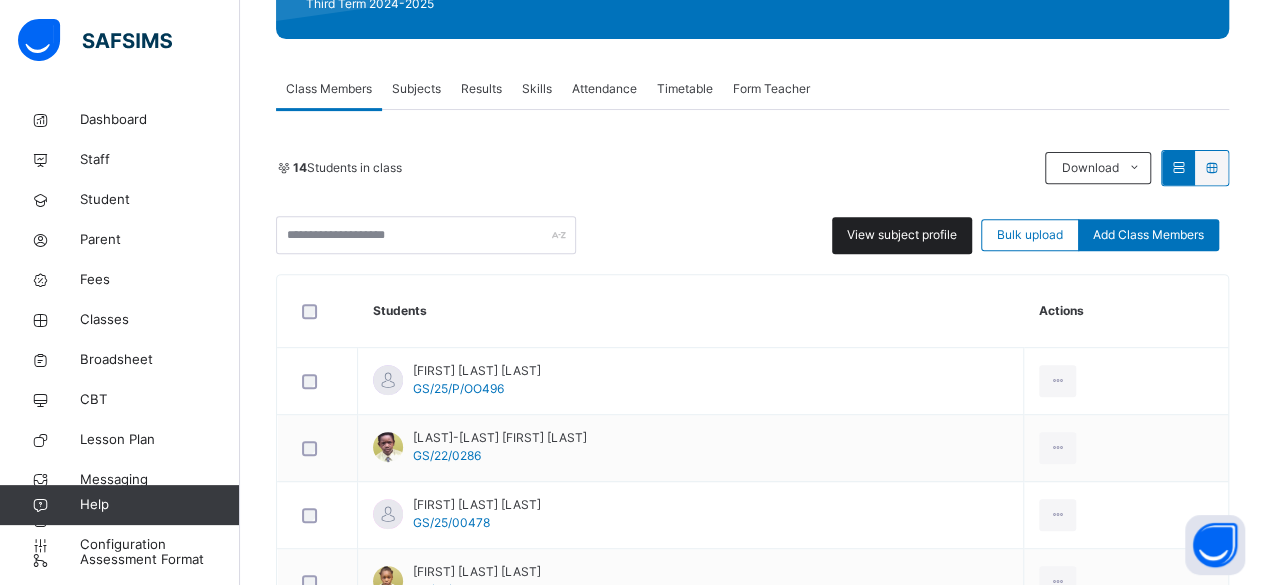 click on "View subject profile" at bounding box center [902, 235] 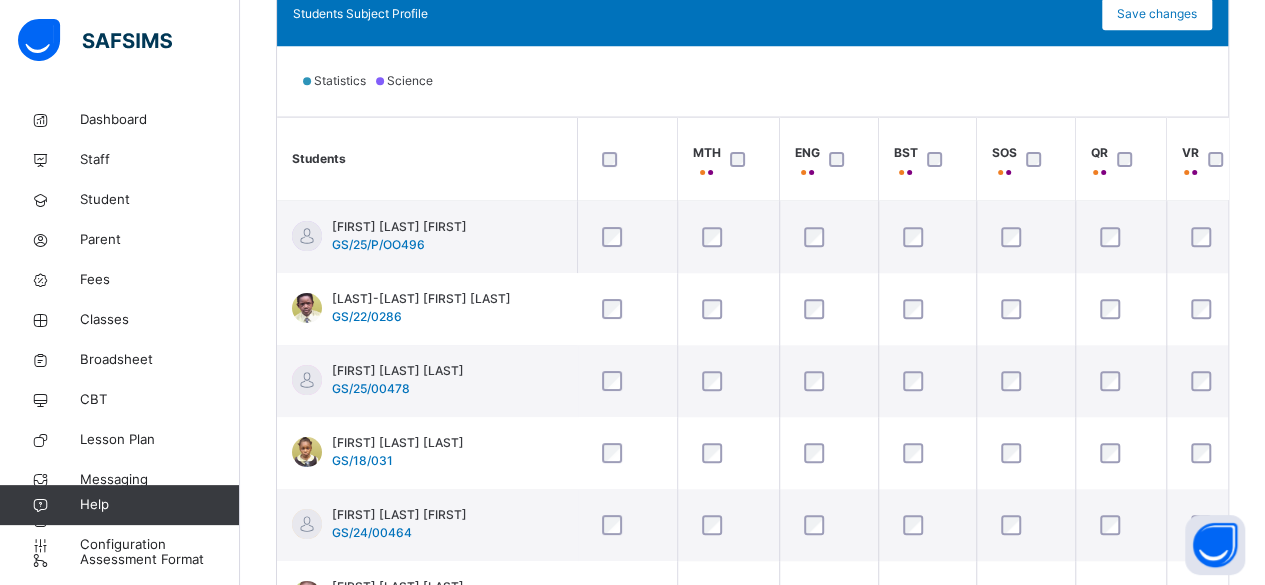 scroll, scrollTop: 607, scrollLeft: 0, axis: vertical 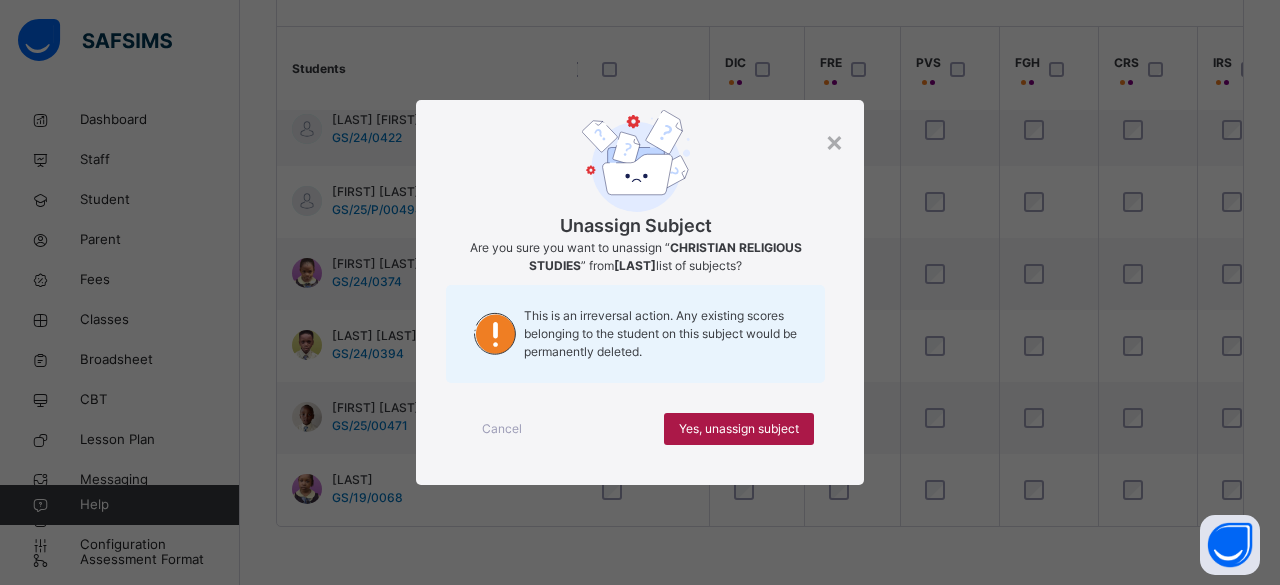 click on "Yes, unassign subject" at bounding box center [739, 429] 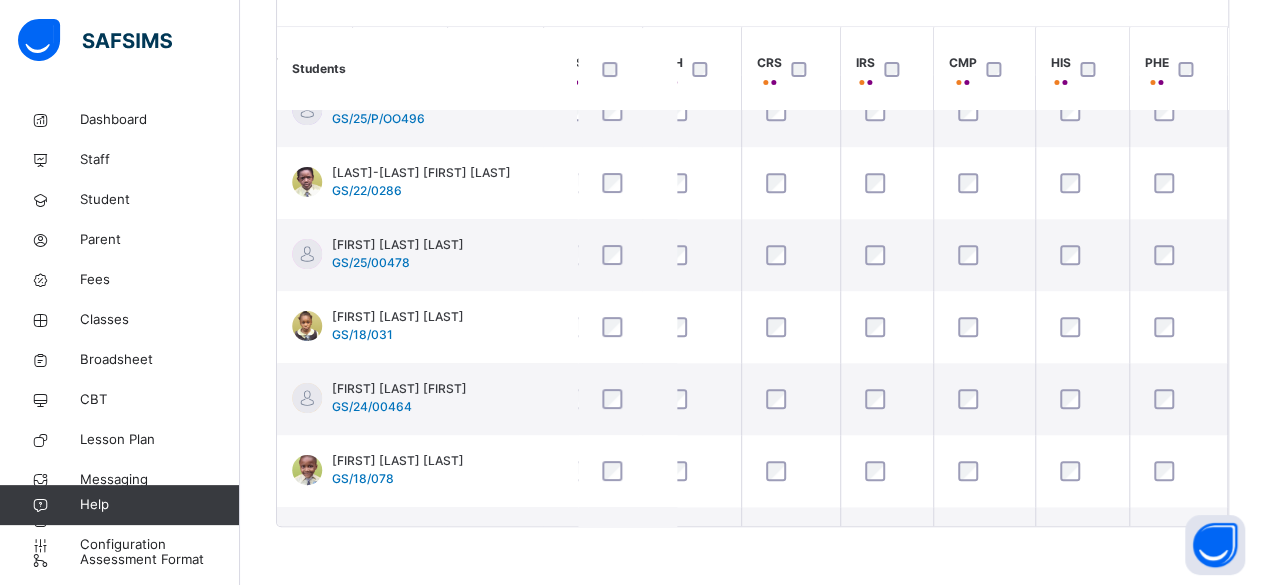 scroll, scrollTop: 0, scrollLeft: 905, axis: horizontal 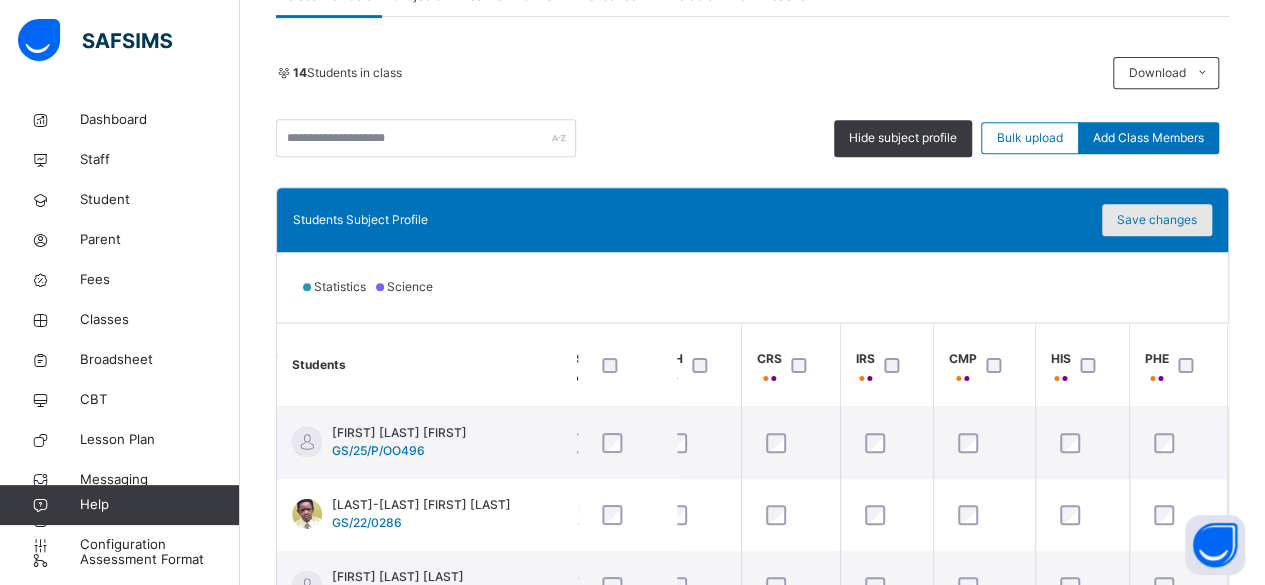 click on "Save changes" at bounding box center (1157, 220) 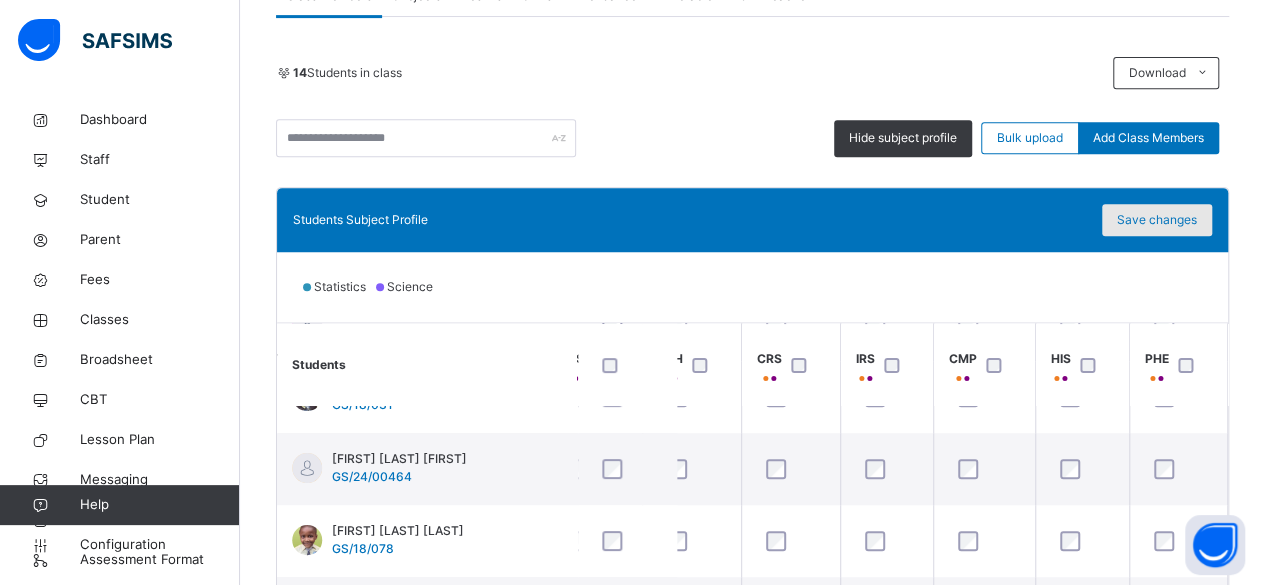 scroll, scrollTop: 270, scrollLeft: 905, axis: both 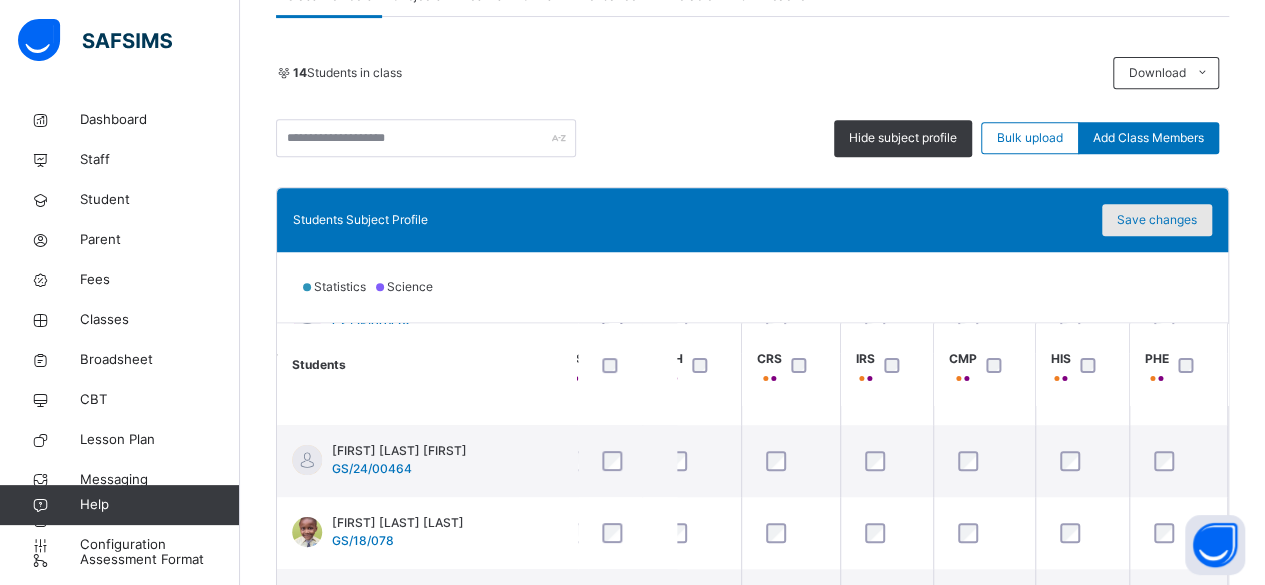 click on "Save changes" at bounding box center (1157, 220) 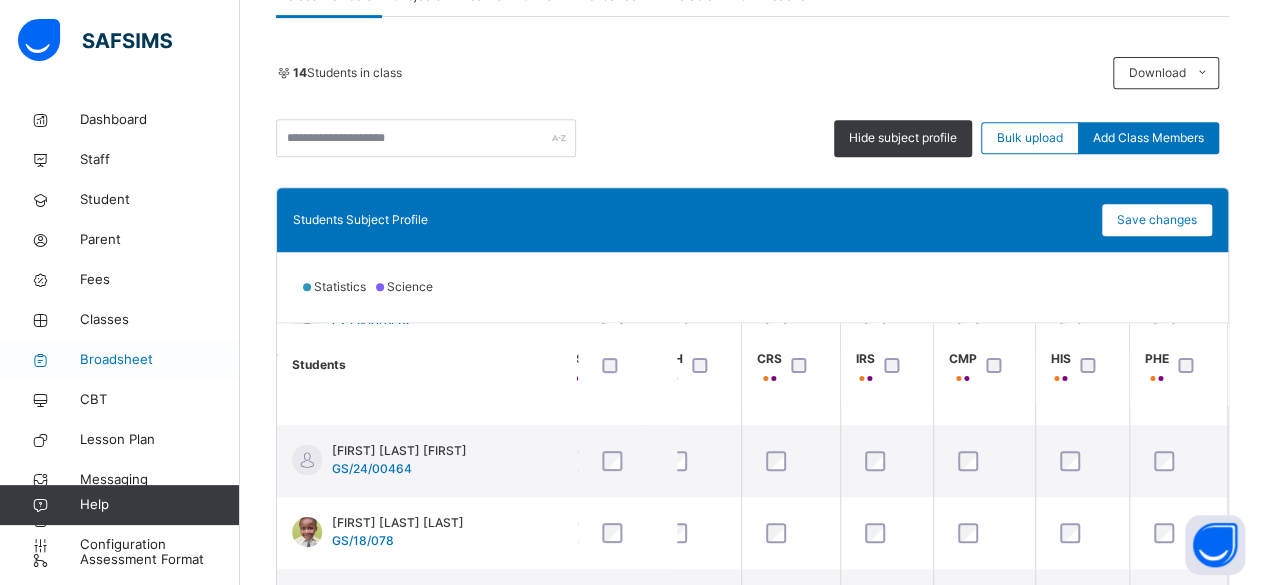 click on "Broadsheet" at bounding box center [160, 360] 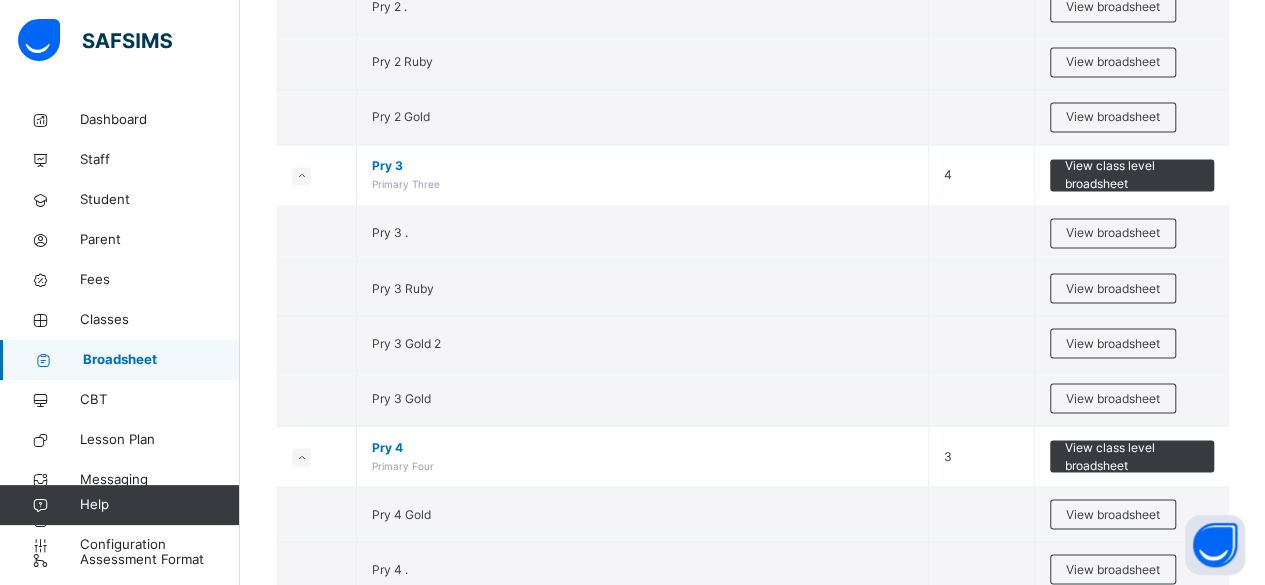scroll, scrollTop: 1655, scrollLeft: 0, axis: vertical 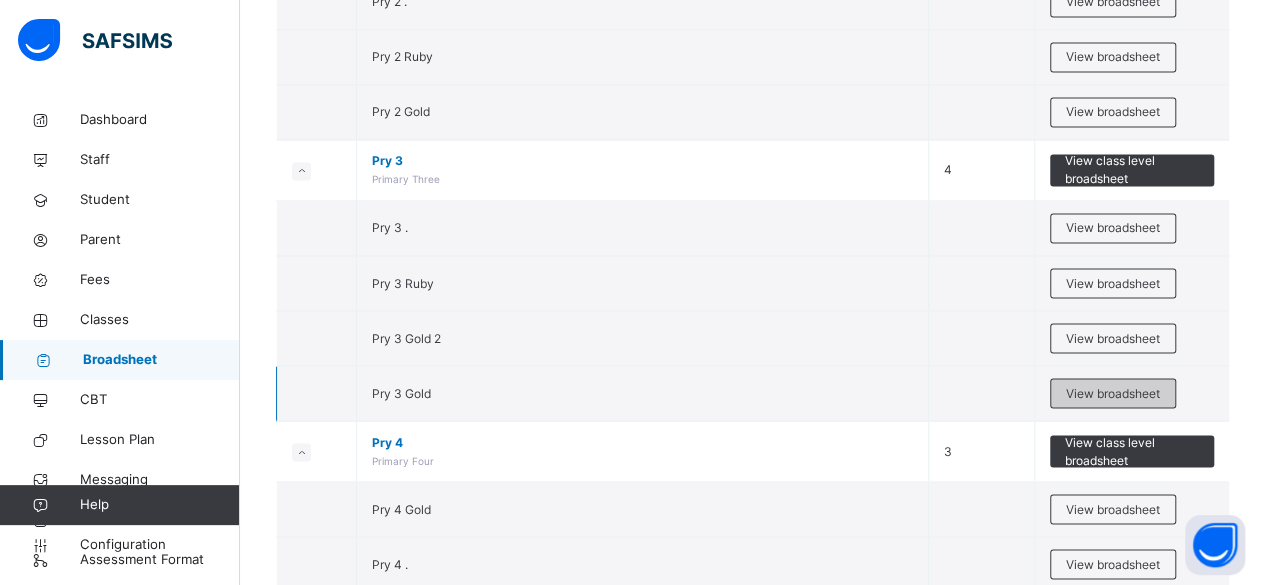 click on "View broadsheet" at bounding box center (1113, 393) 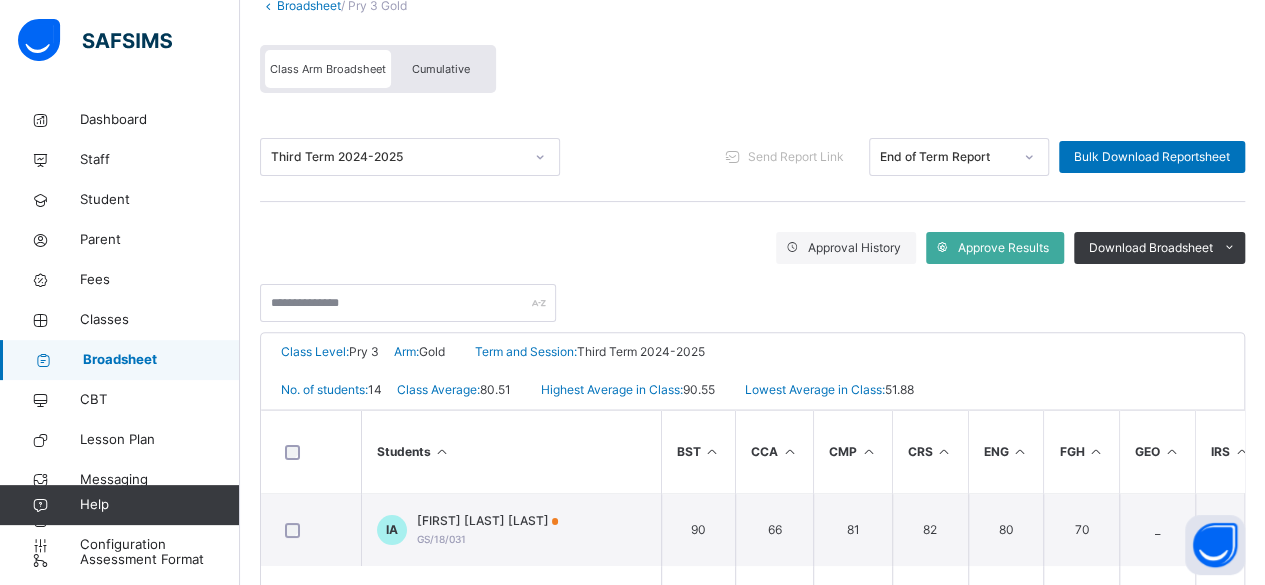 scroll, scrollTop: 174, scrollLeft: 0, axis: vertical 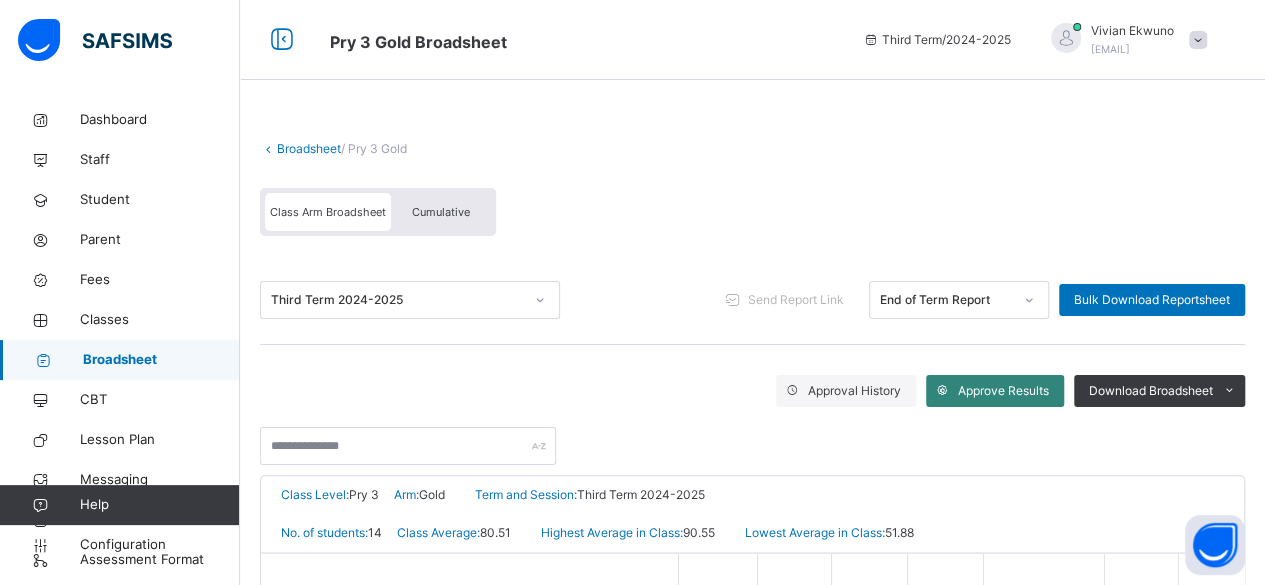 click on "Approve Results" at bounding box center (1003, 391) 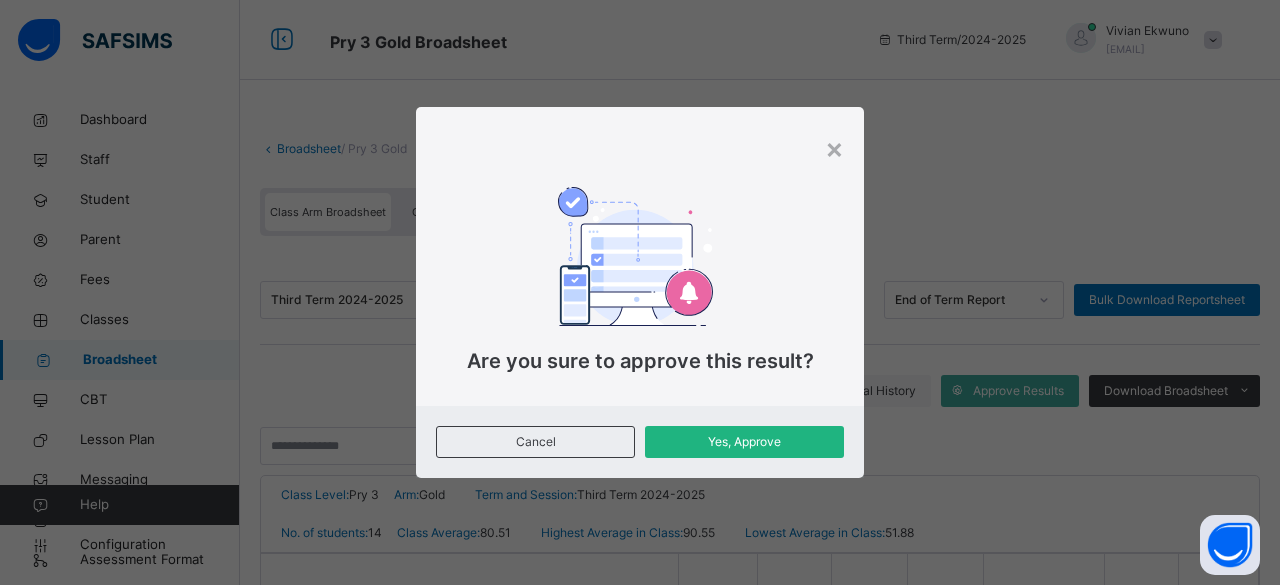 click on "Yes, Approve" at bounding box center (744, 442) 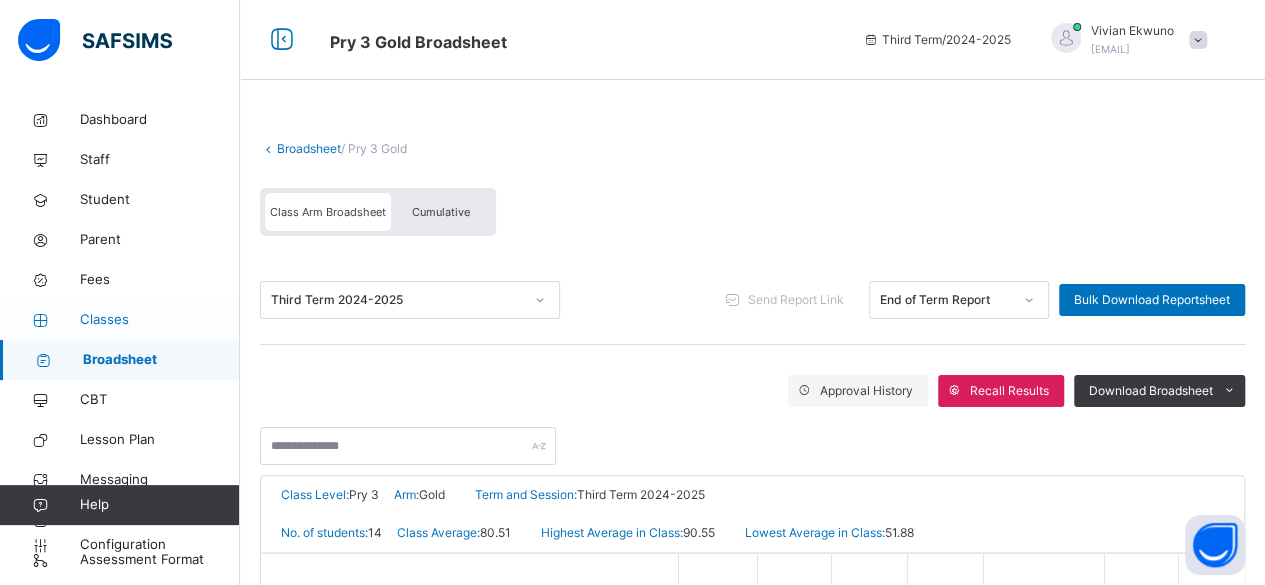click on "Classes" at bounding box center (160, 320) 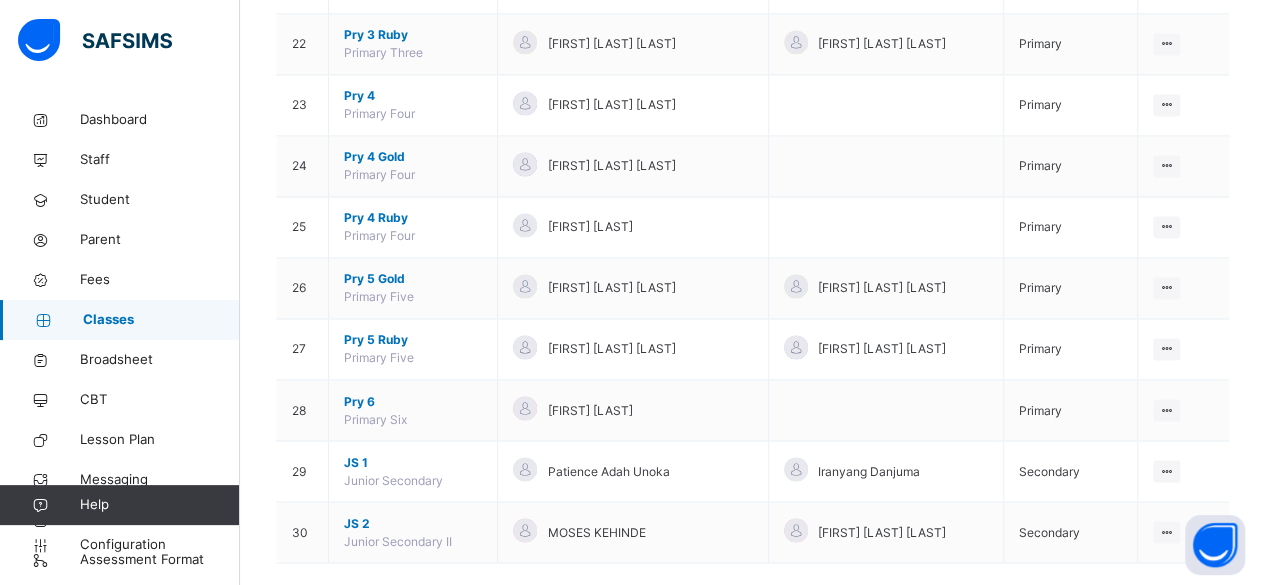 scroll, scrollTop: 1522, scrollLeft: 0, axis: vertical 